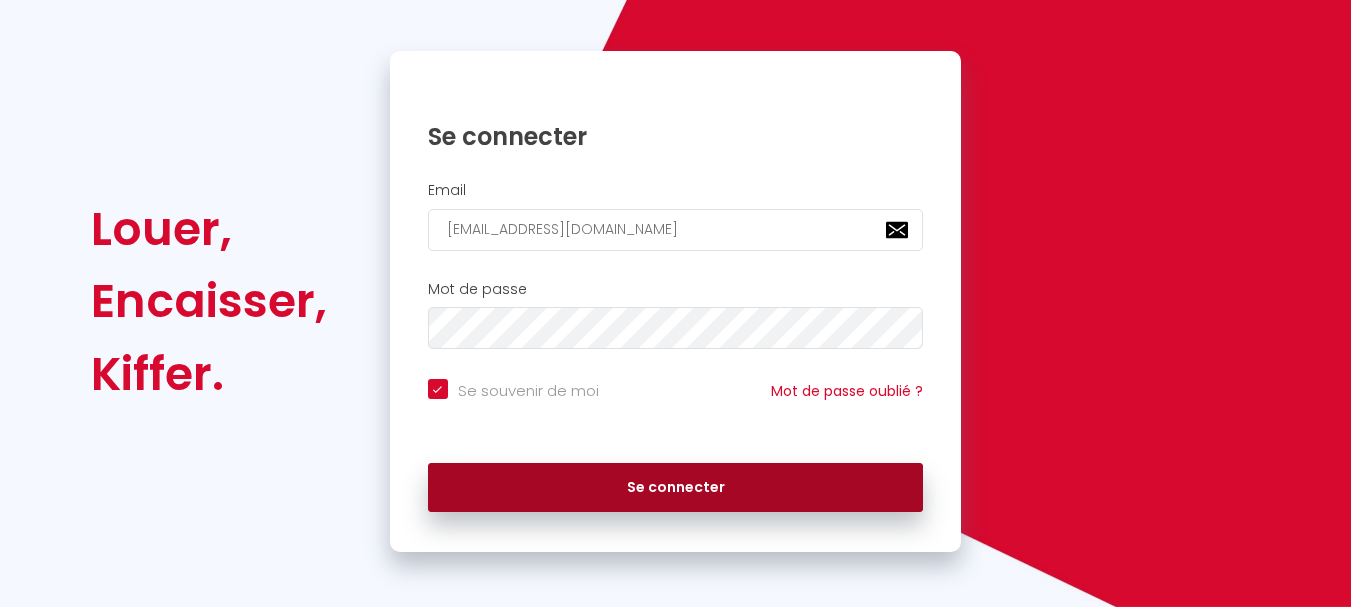scroll, scrollTop: 131, scrollLeft: 0, axis: vertical 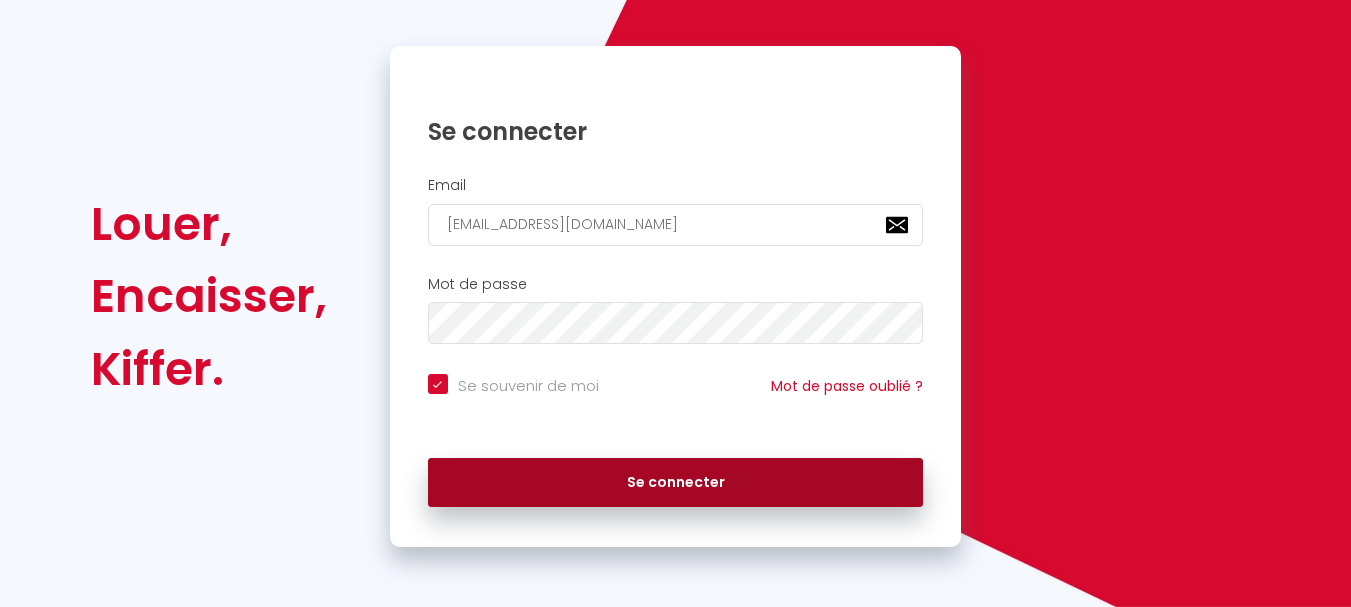 click on "Se connecter" at bounding box center (676, 483) 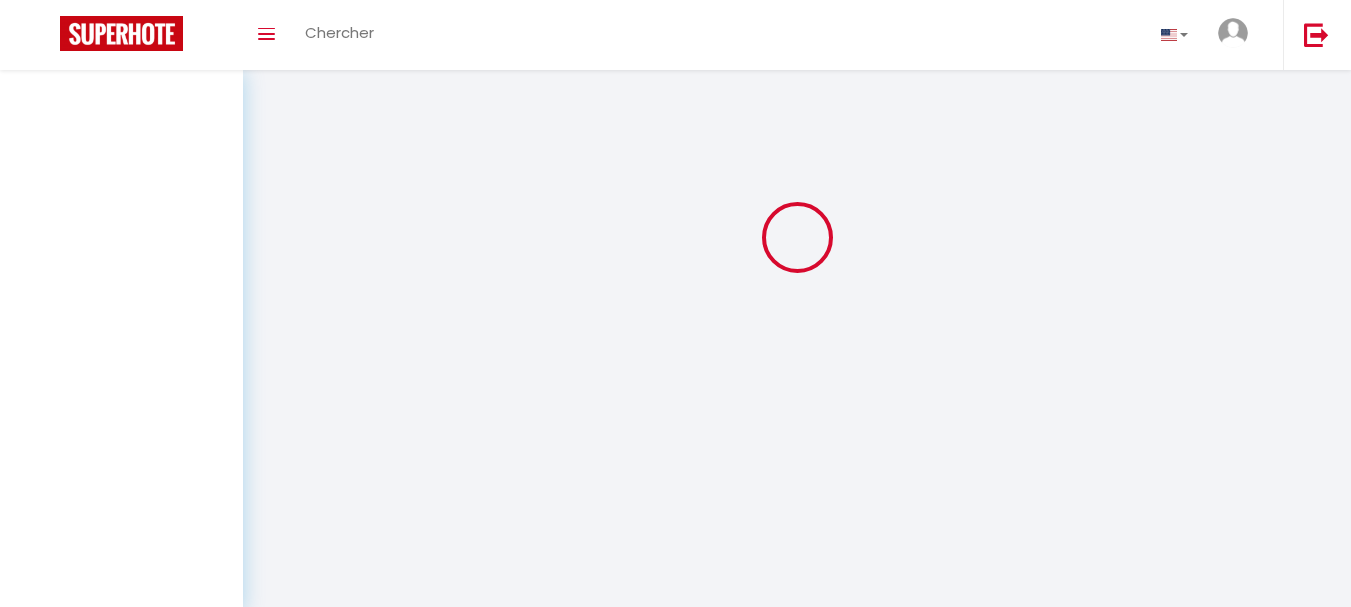 scroll, scrollTop: 0, scrollLeft: 0, axis: both 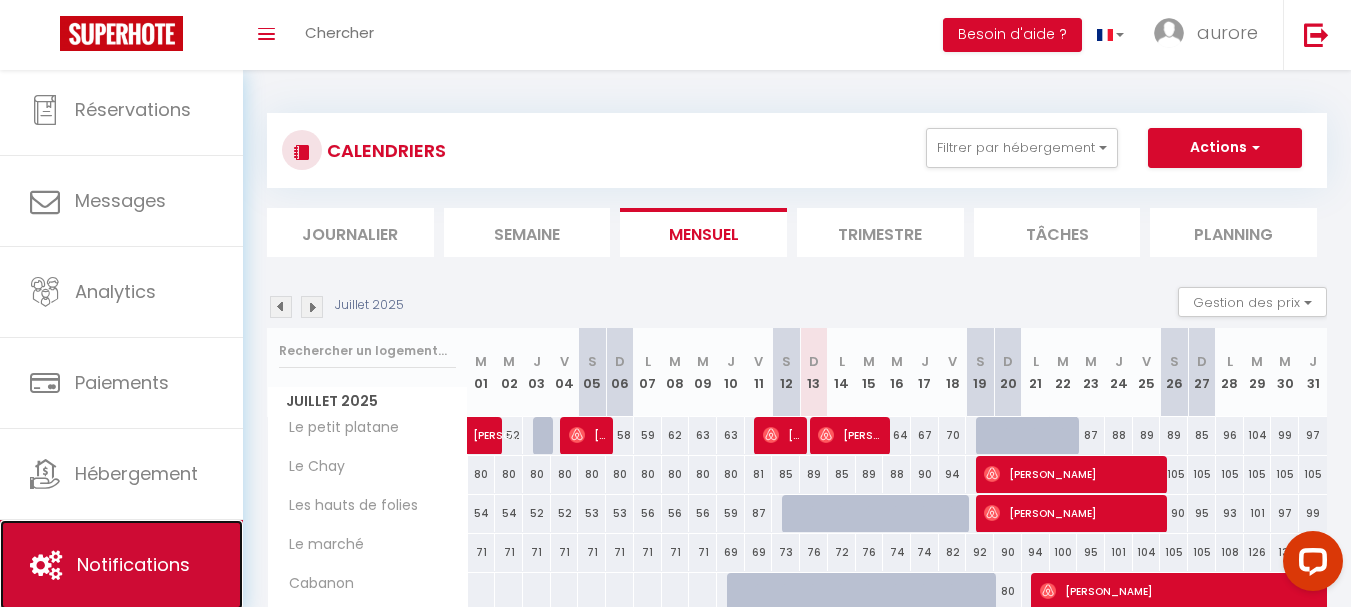 click on "Notifications" at bounding box center [121, 565] 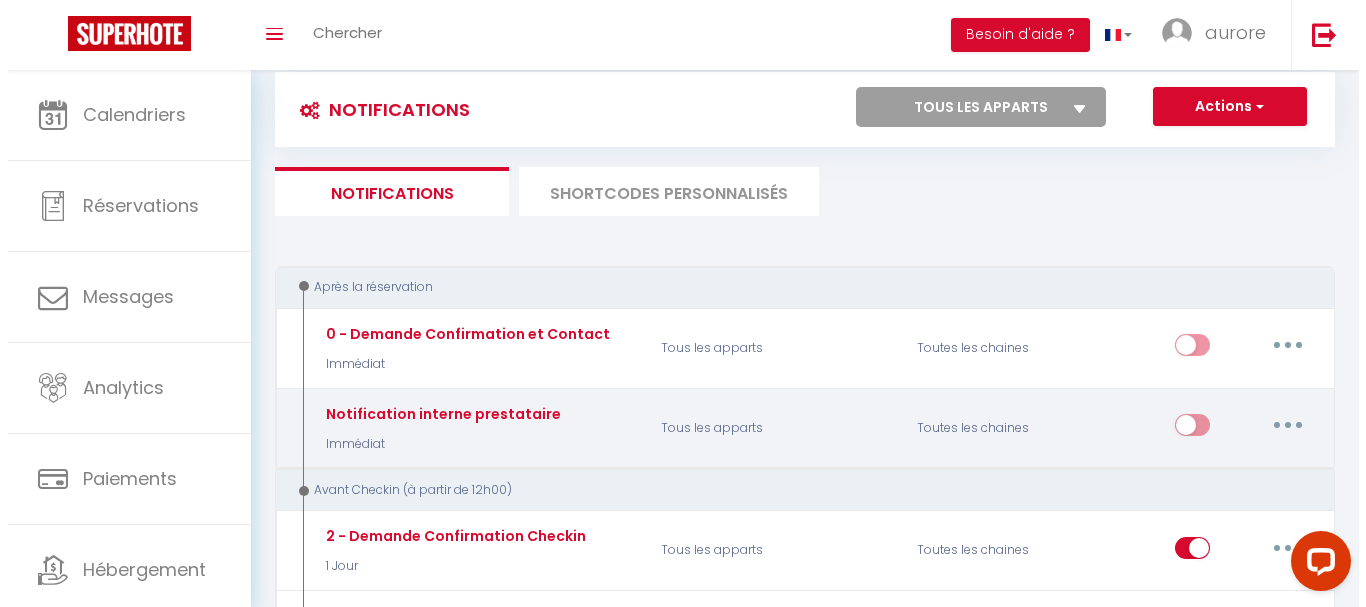 scroll, scrollTop: 0, scrollLeft: 0, axis: both 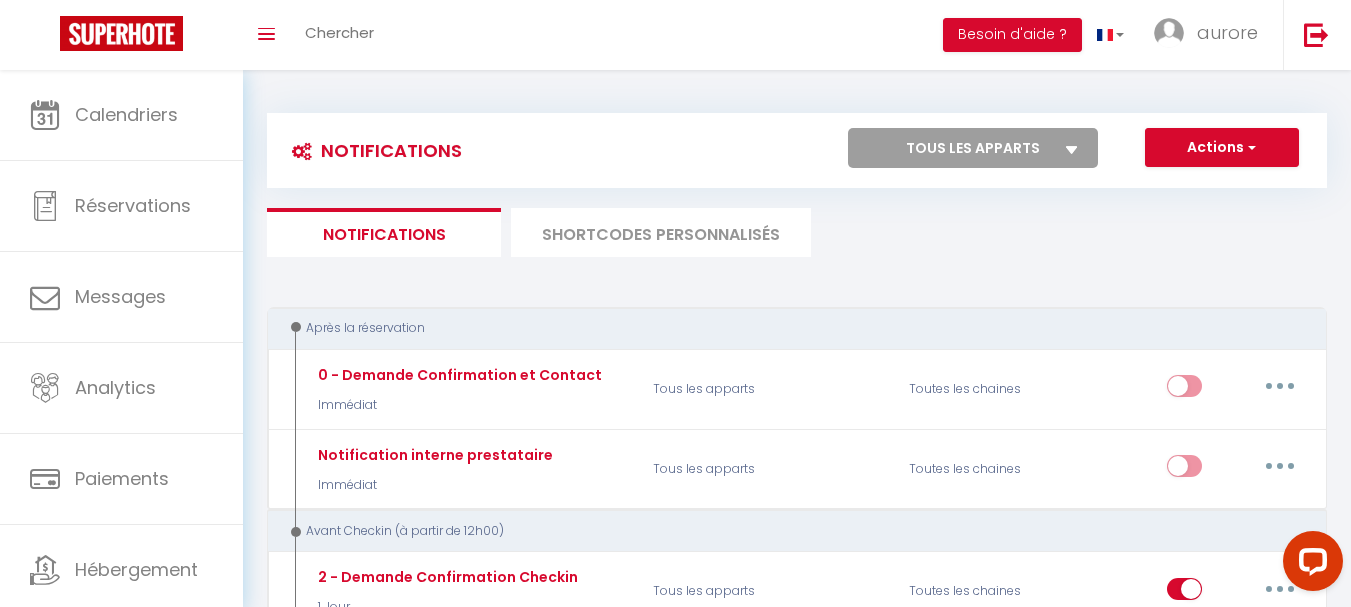 click on "SHORTCODES PERSONNALISÉS" at bounding box center (661, 232) 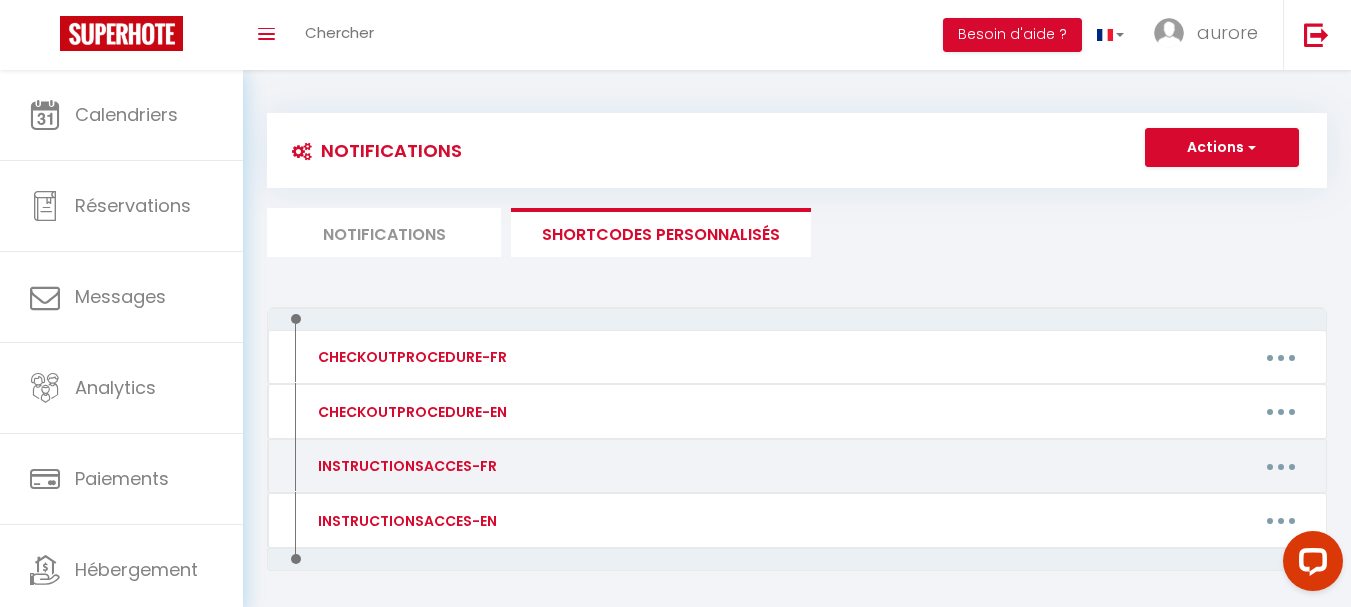 click at bounding box center [1281, 466] 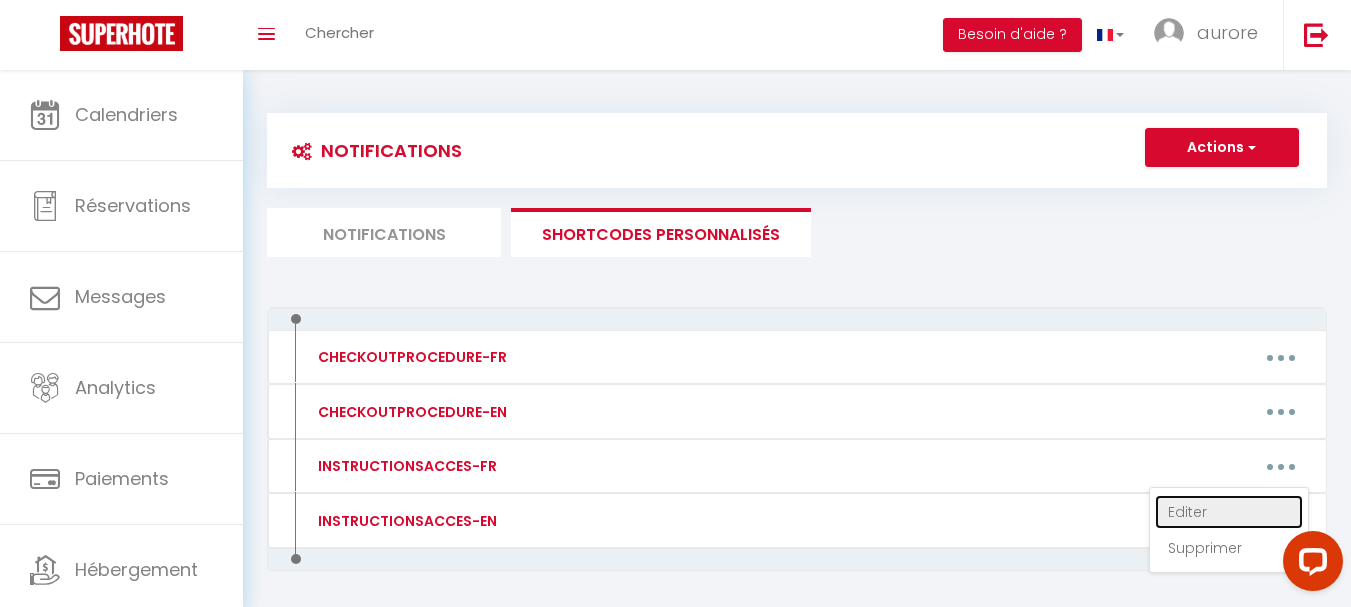 click on "Editer" at bounding box center (1229, 512) 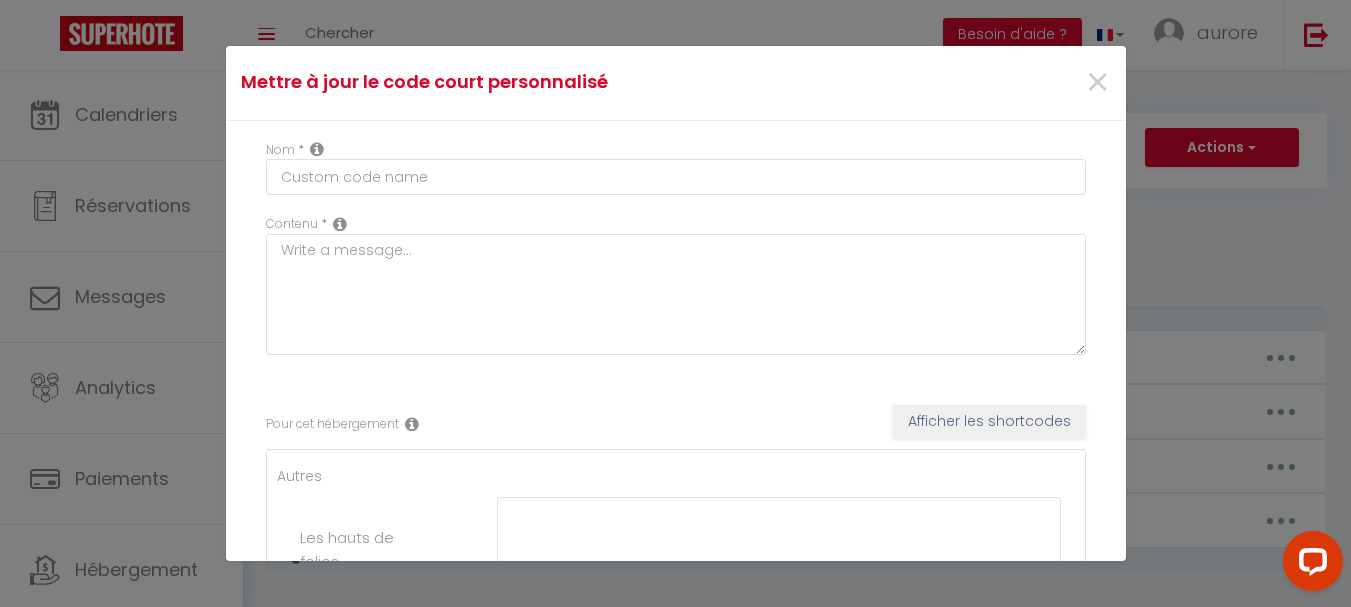 type on "INSTRUCTIONSACCES-FR" 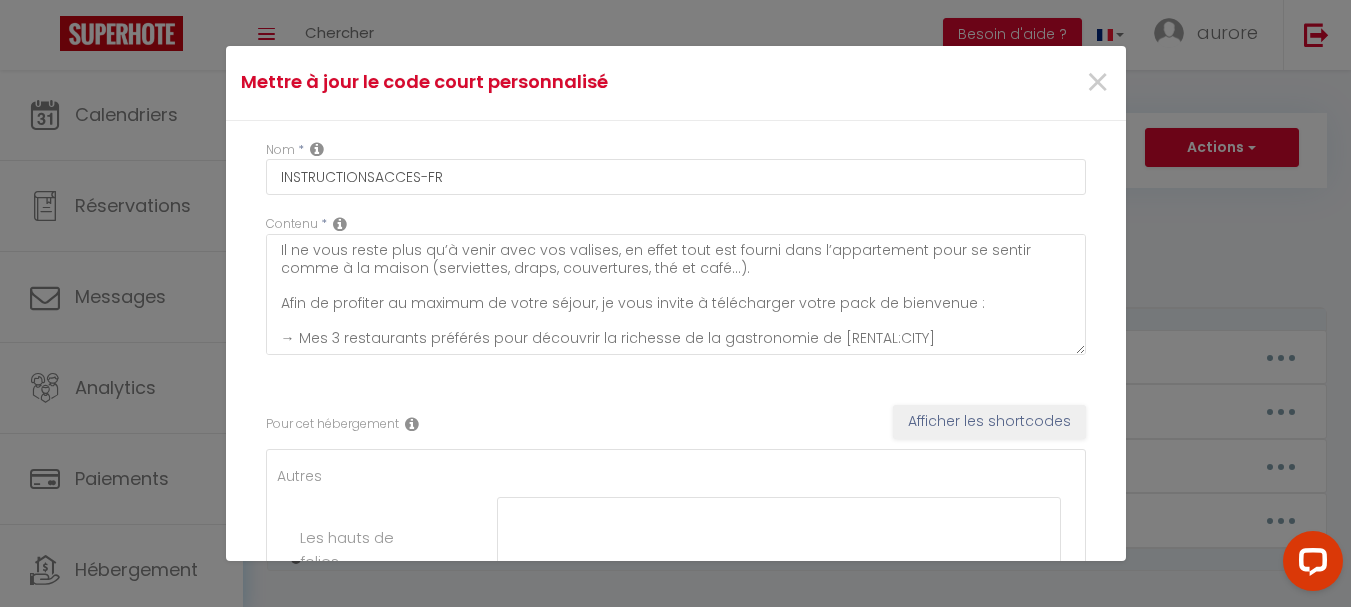 type on "[URL][DOMAIN_NAME]" 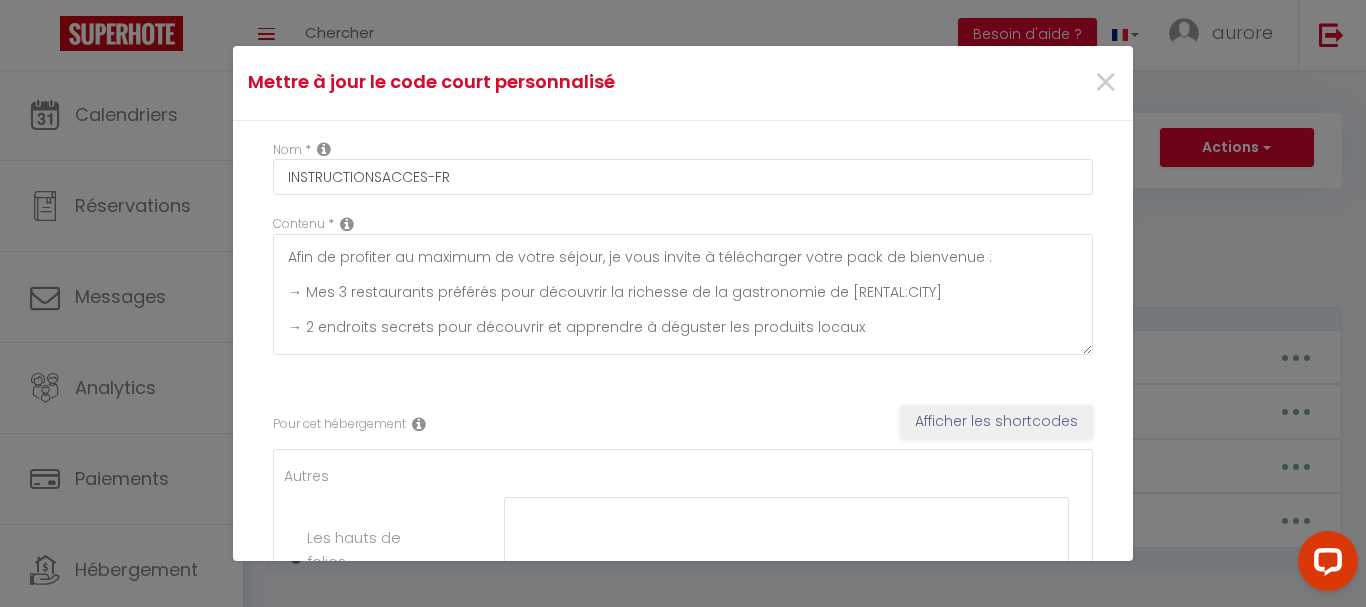 scroll, scrollTop: 70, scrollLeft: 0, axis: vertical 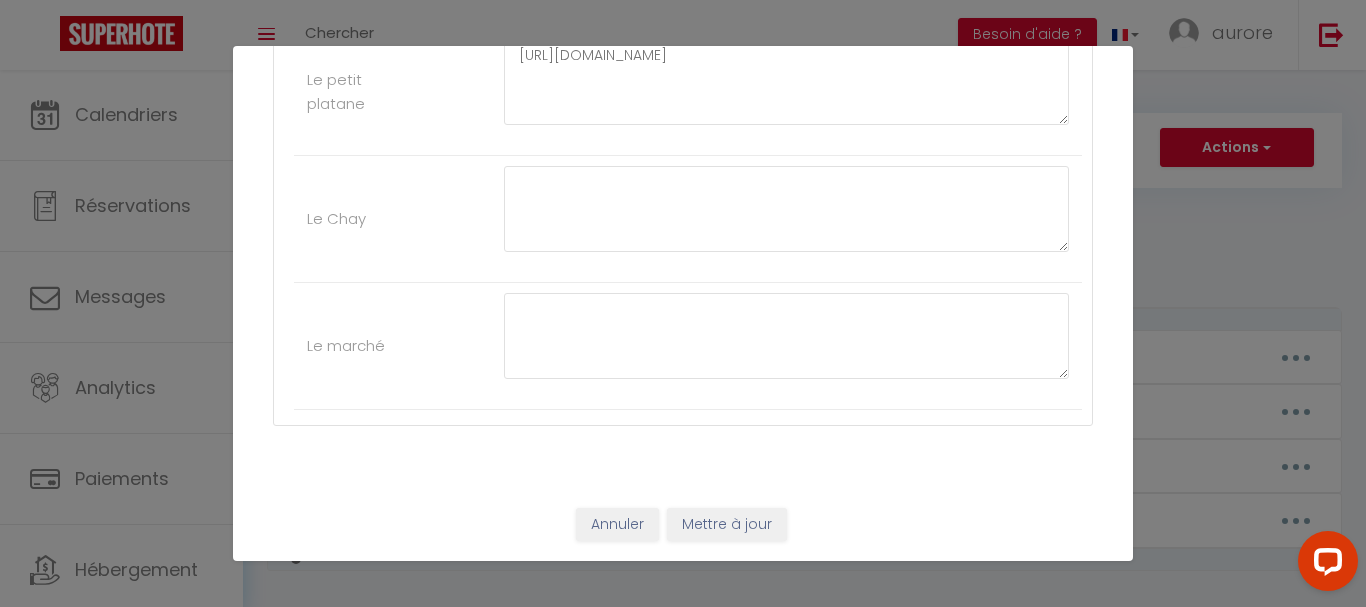 click on "Mettre à jour le code court personnalisé   ×   Nom   *     INSTRUCTIONSACCES-FR   Contenu   *     Il ne vous reste plus qu’à venir avec vos valises, en effet tout est fourni dans l’appartement pour se sentir comme à la maison (serviettes, draps, couvertures, thé et café…).
Afin de profiter au maximum de votre séjour, je vous invite à télécharger votre pack de bienvenue :
→ Mes 3 restaurants préférés pour découvrir la richesse de la gastronomie de [RENTAL:CITY]
→ 2 endroits secrets pour découvrir et apprendre à déguster les produits locaux
→ Mes 15 meilleurs conseils et bons plans pour profiter au maximum de votre séjour à [RENTAL:CITY]   Pour cet hébergement     Afficher les shortcodes   Autres   Les hauts de folies     Cabanon     Le petit platane     [URL][DOMAIN_NAME] Le Chay     Le marché       Annuler
Mettre à jour" at bounding box center [683, 303] 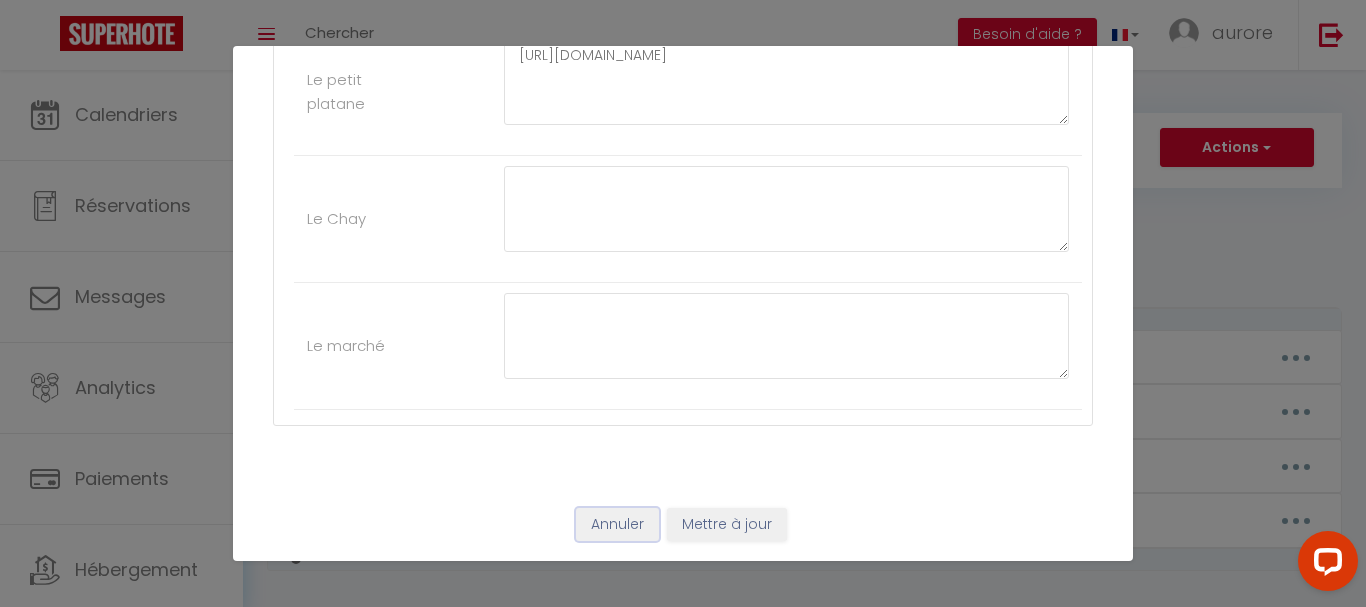 click on "Annuler" at bounding box center (617, 525) 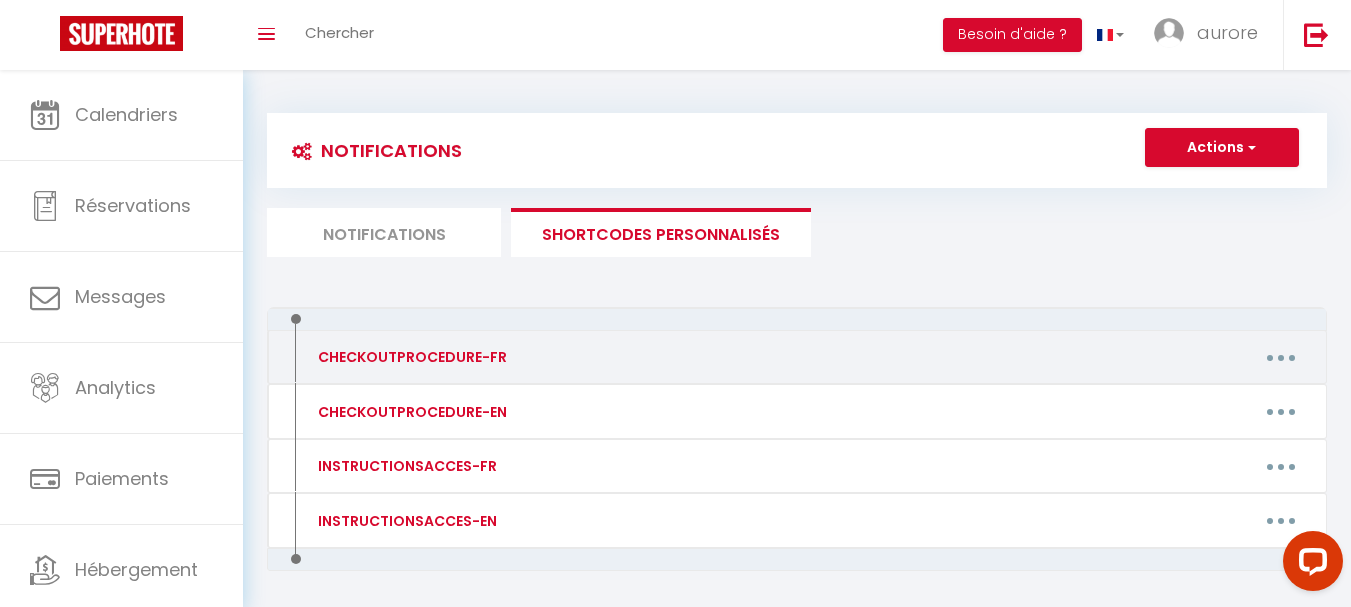 click at bounding box center (1281, 357) 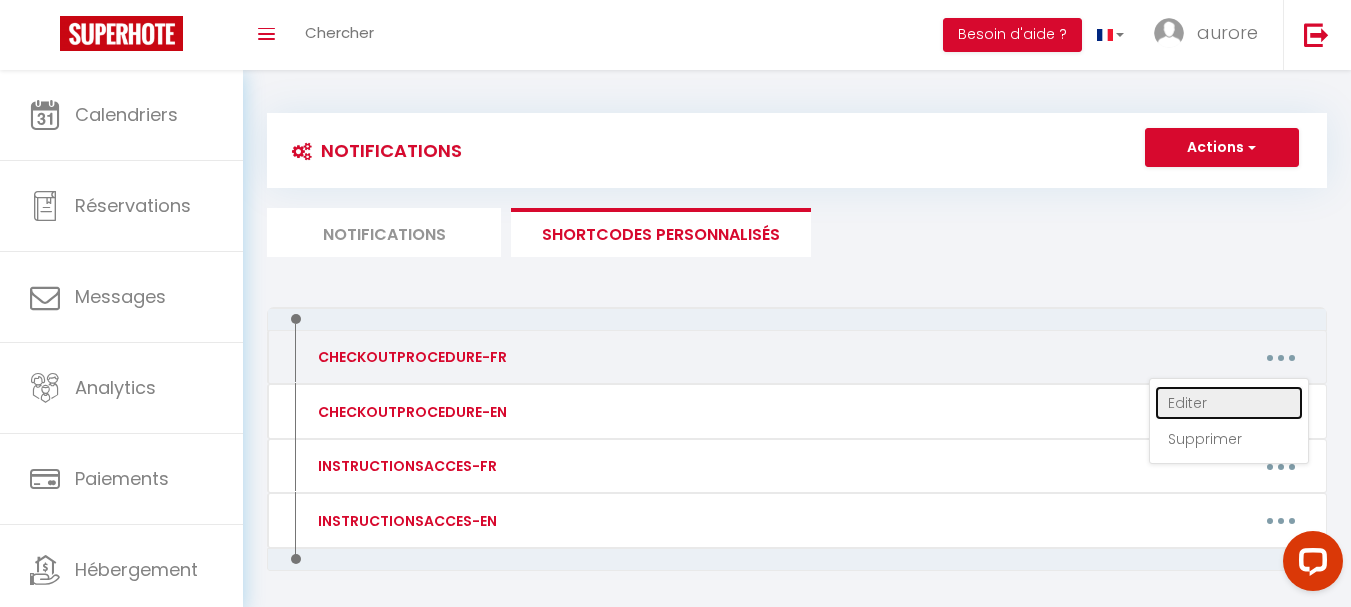 click on "Editer" at bounding box center (1229, 403) 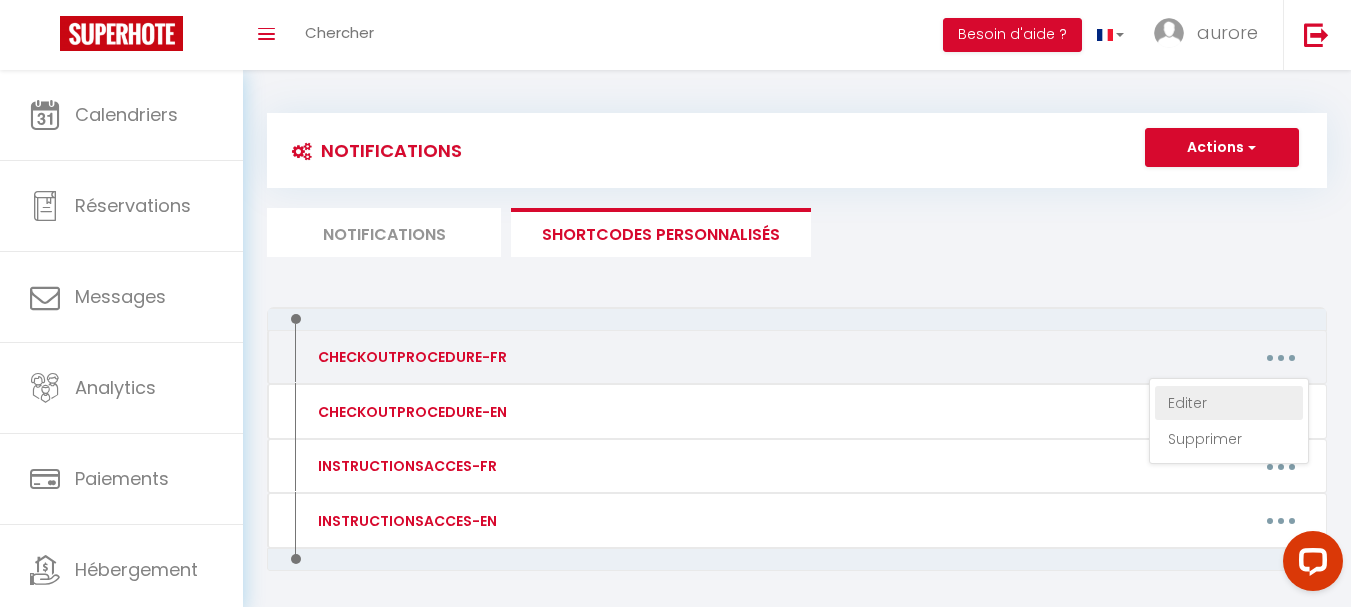 type on "CHECKOUTPROCEDURE-FR" 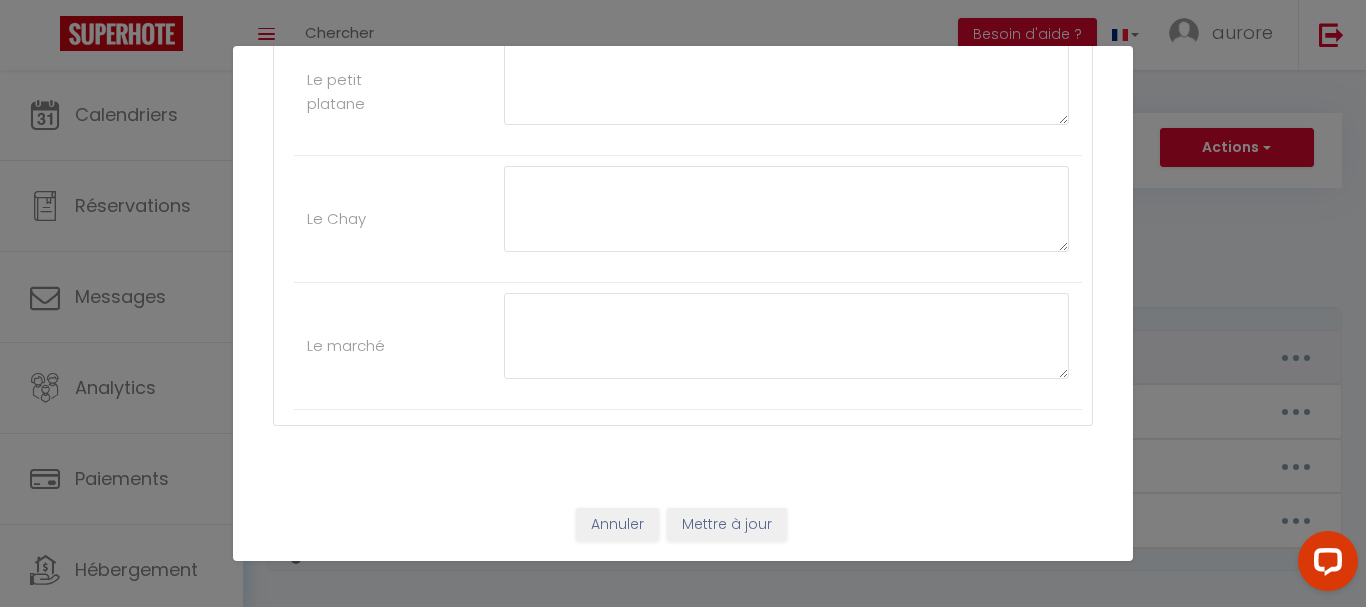 scroll, scrollTop: 18, scrollLeft: 0, axis: vertical 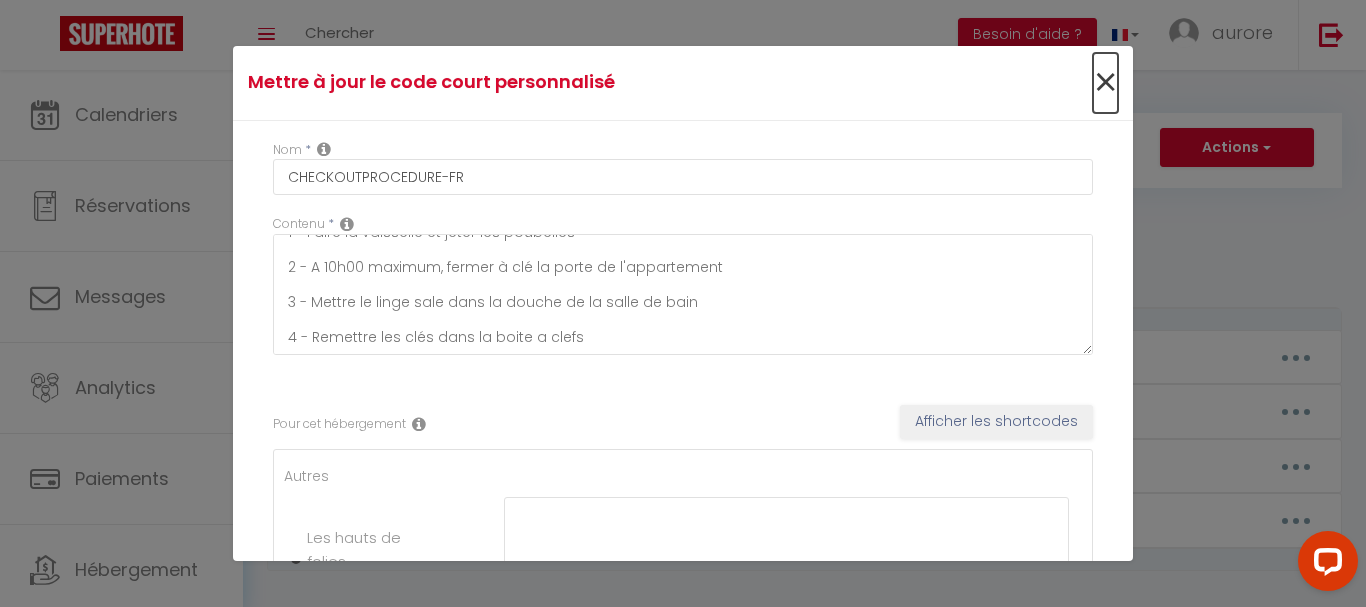 click on "×" at bounding box center (1105, 83) 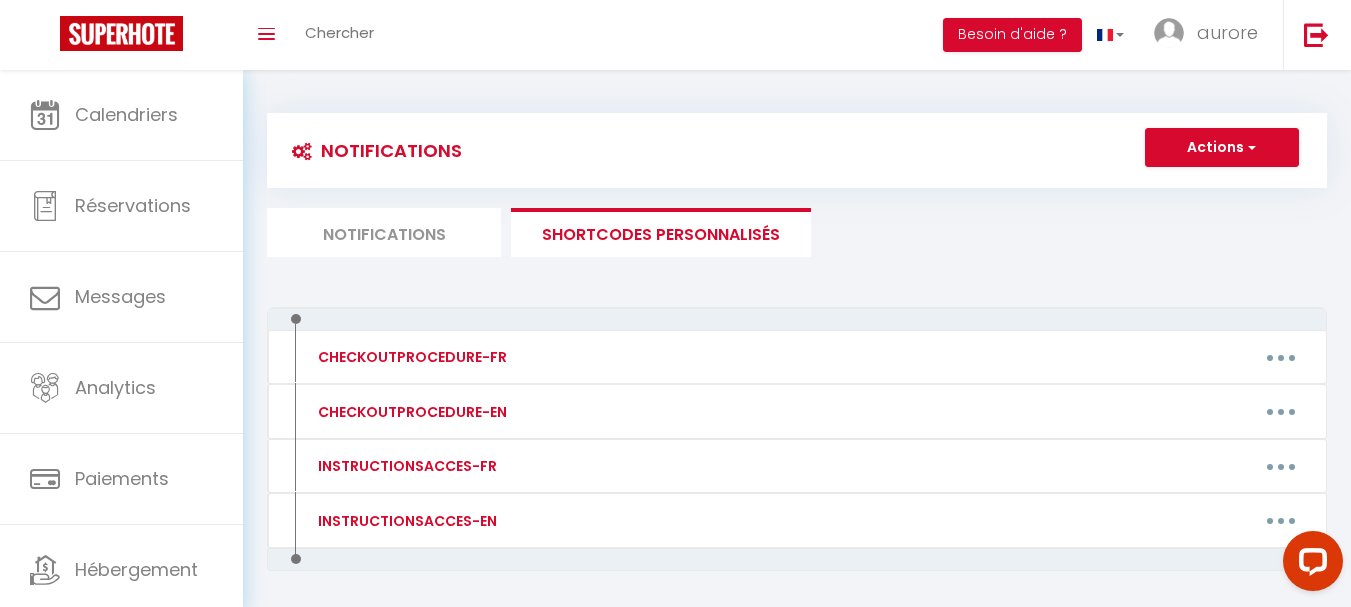 click on "Notifications" at bounding box center [384, 232] 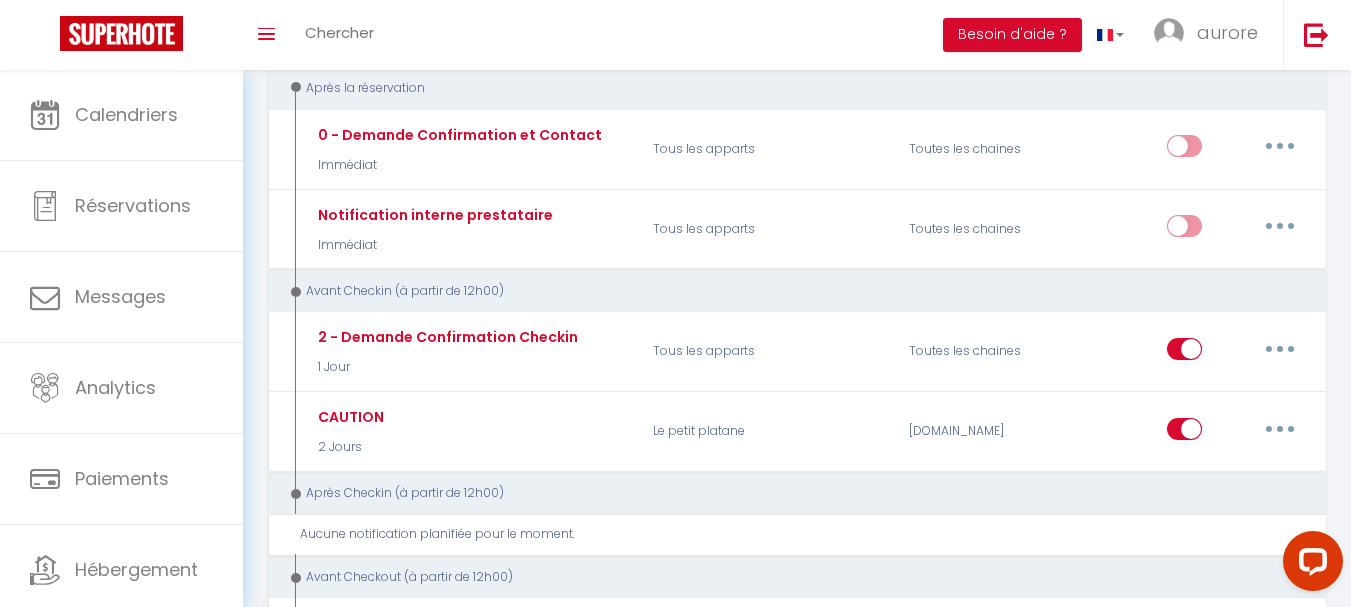 scroll, scrollTop: 300, scrollLeft: 0, axis: vertical 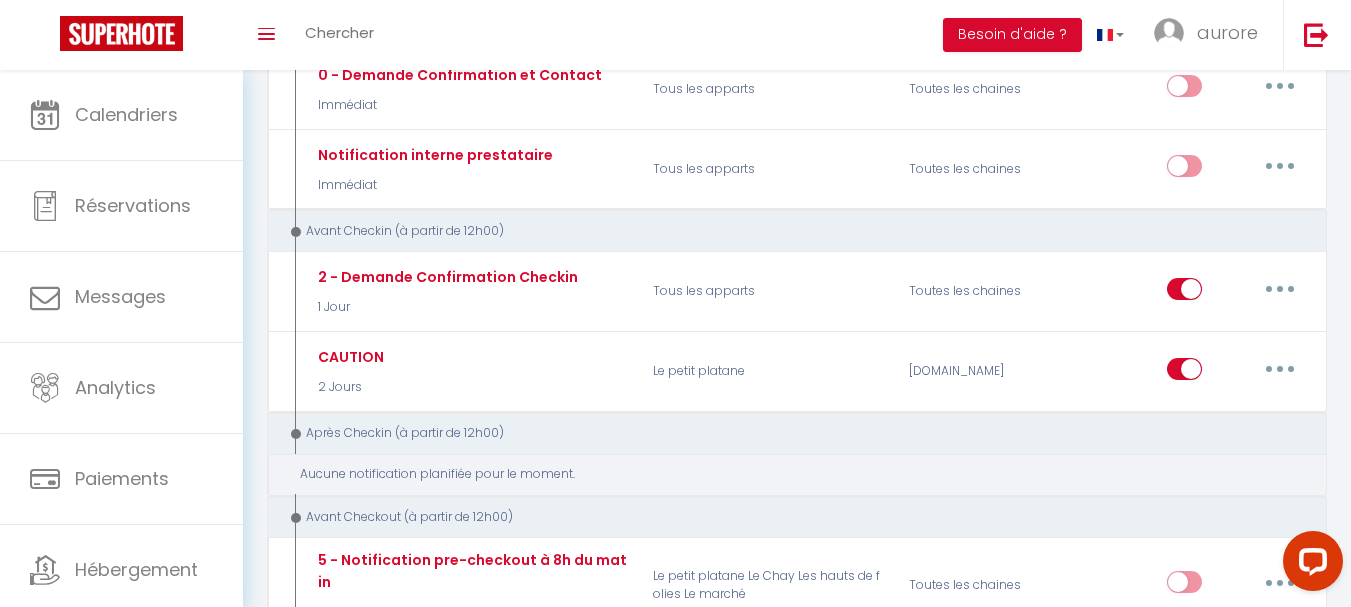 click on "Aucune notification planifiée pour le moment." at bounding box center (804, 474) 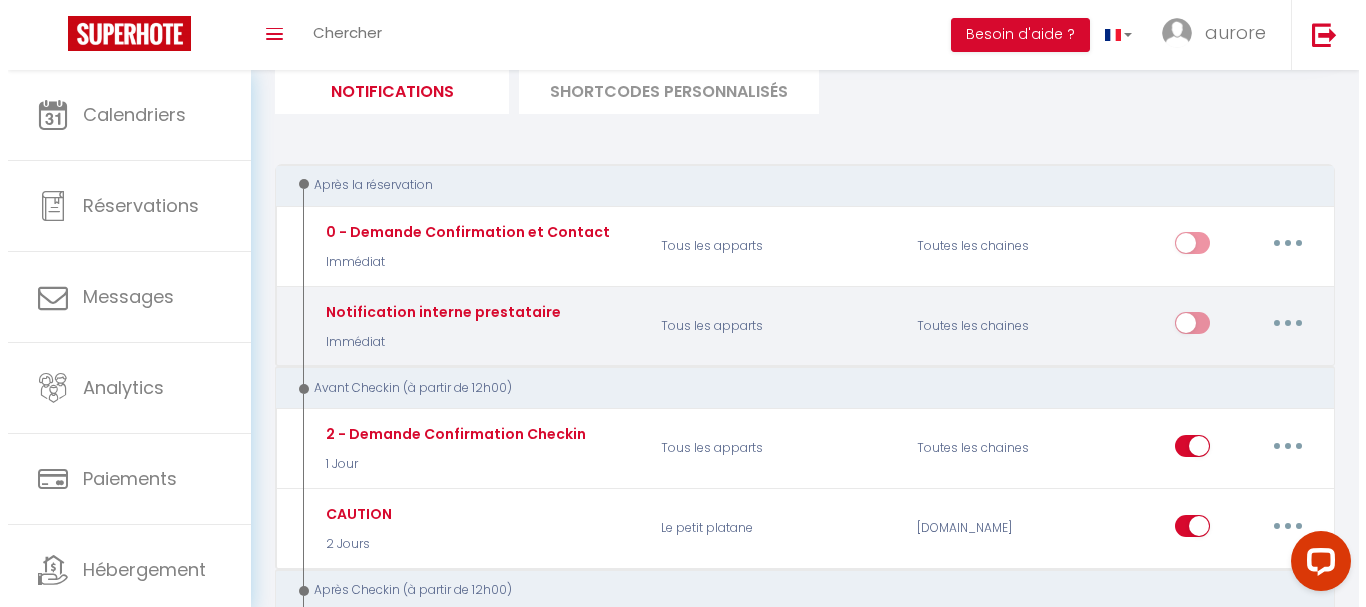scroll, scrollTop: 0, scrollLeft: 0, axis: both 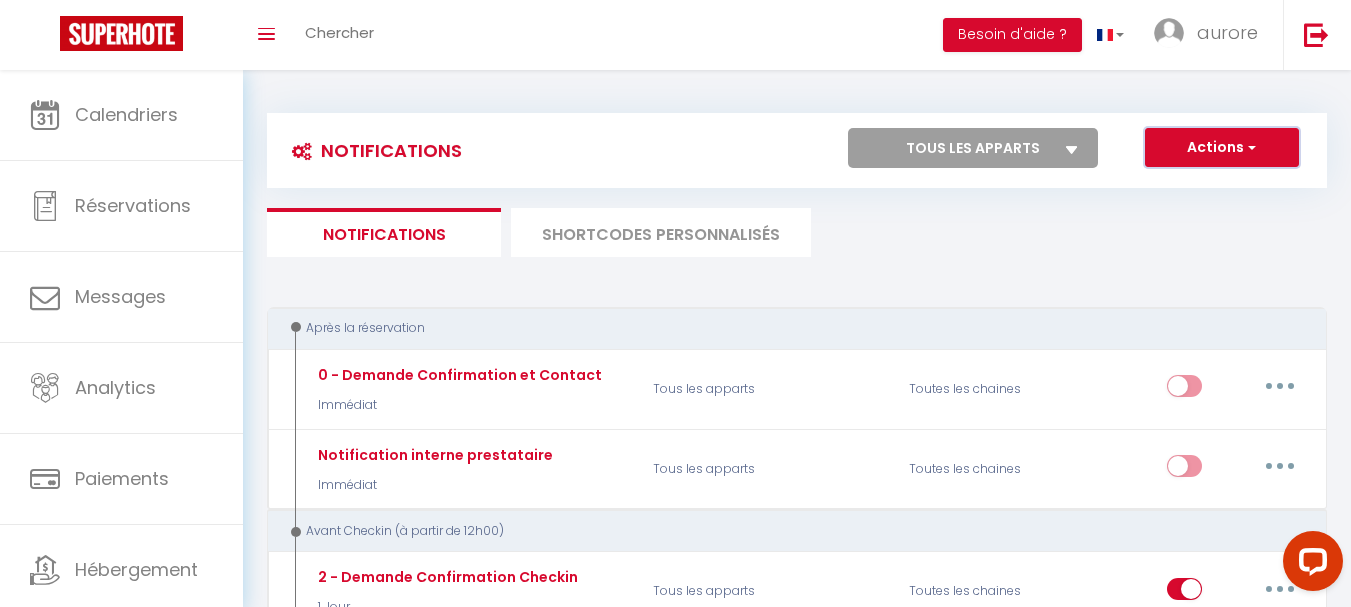 click at bounding box center [1250, 147] 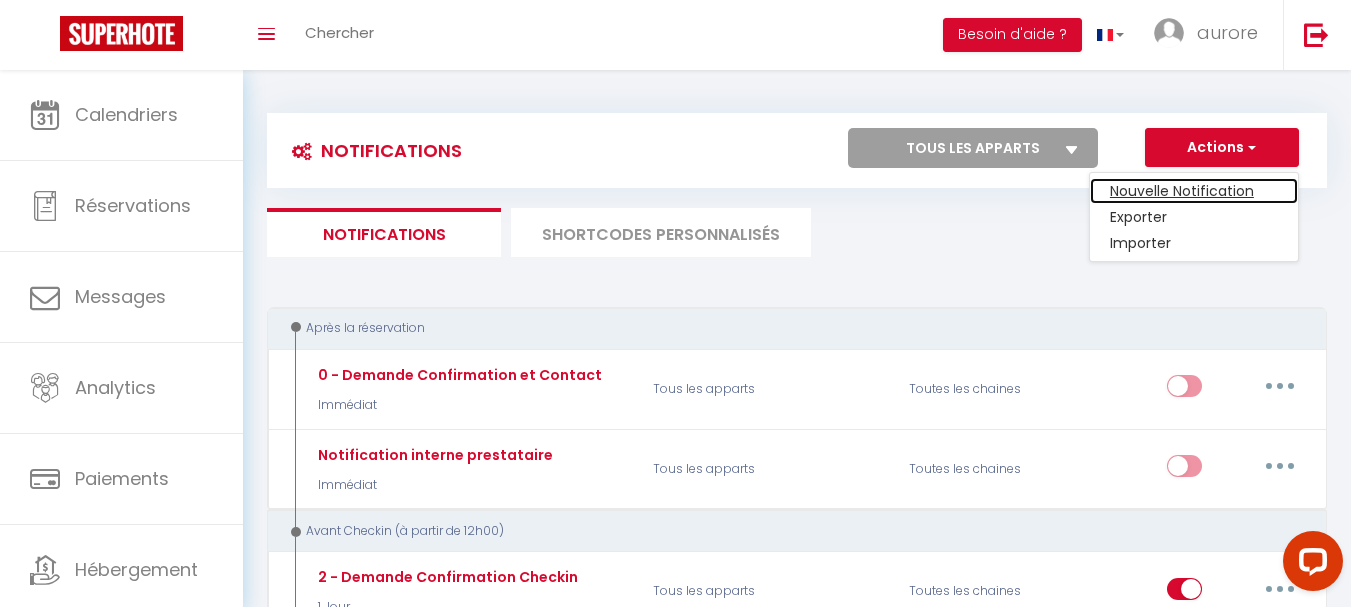 click on "Nouvelle Notification" at bounding box center [1194, 191] 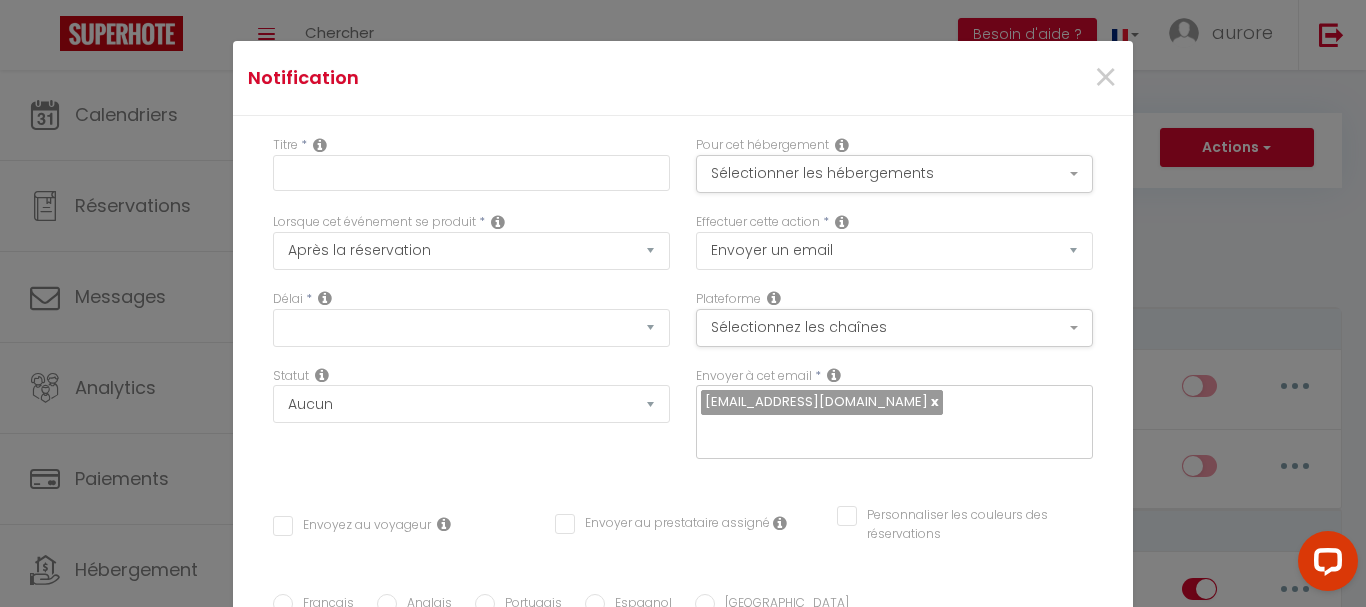select on "Immédiat" 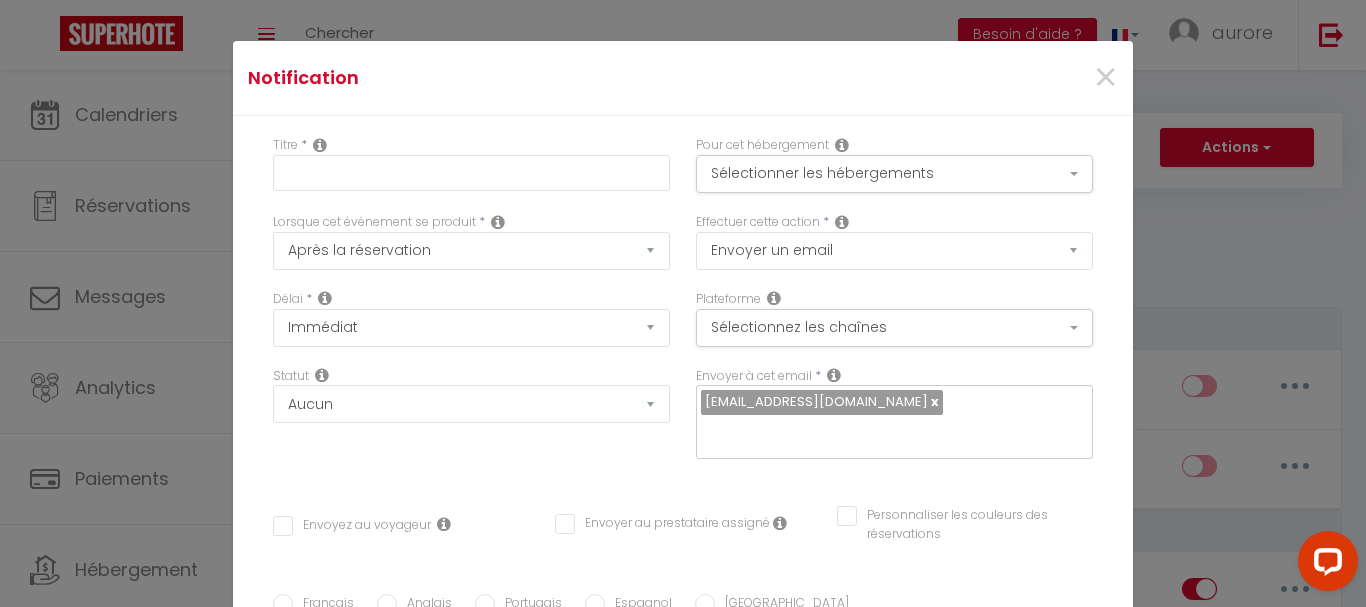 radio on "true" 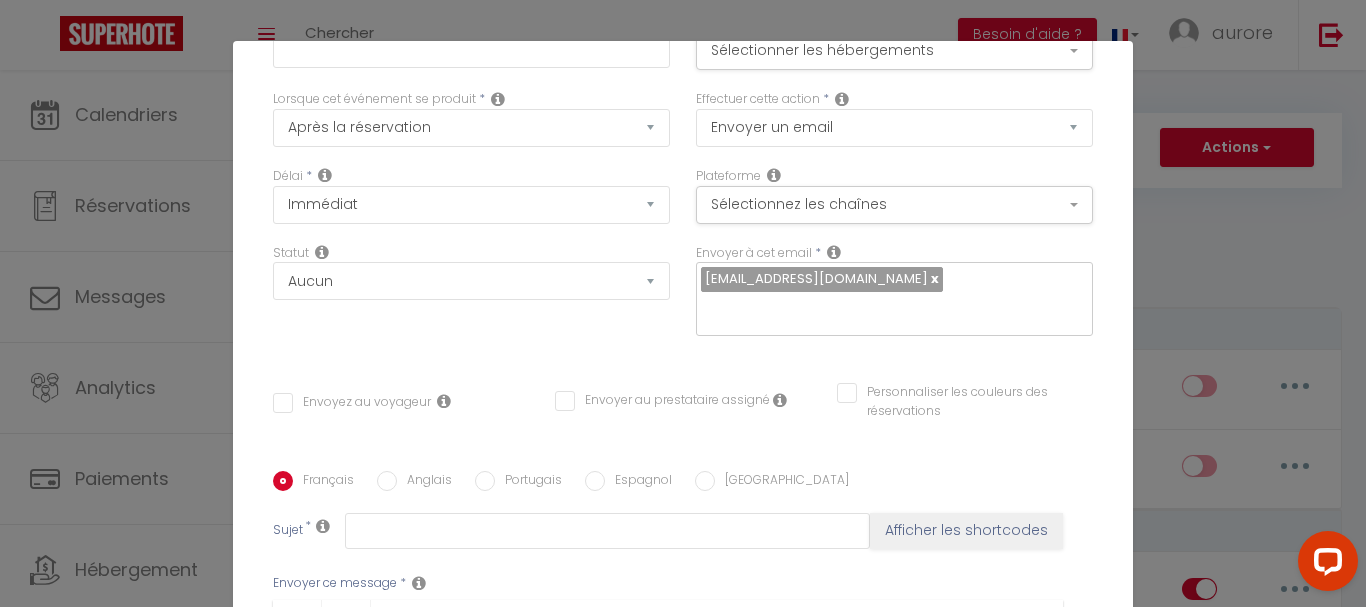 scroll, scrollTop: 300, scrollLeft: 0, axis: vertical 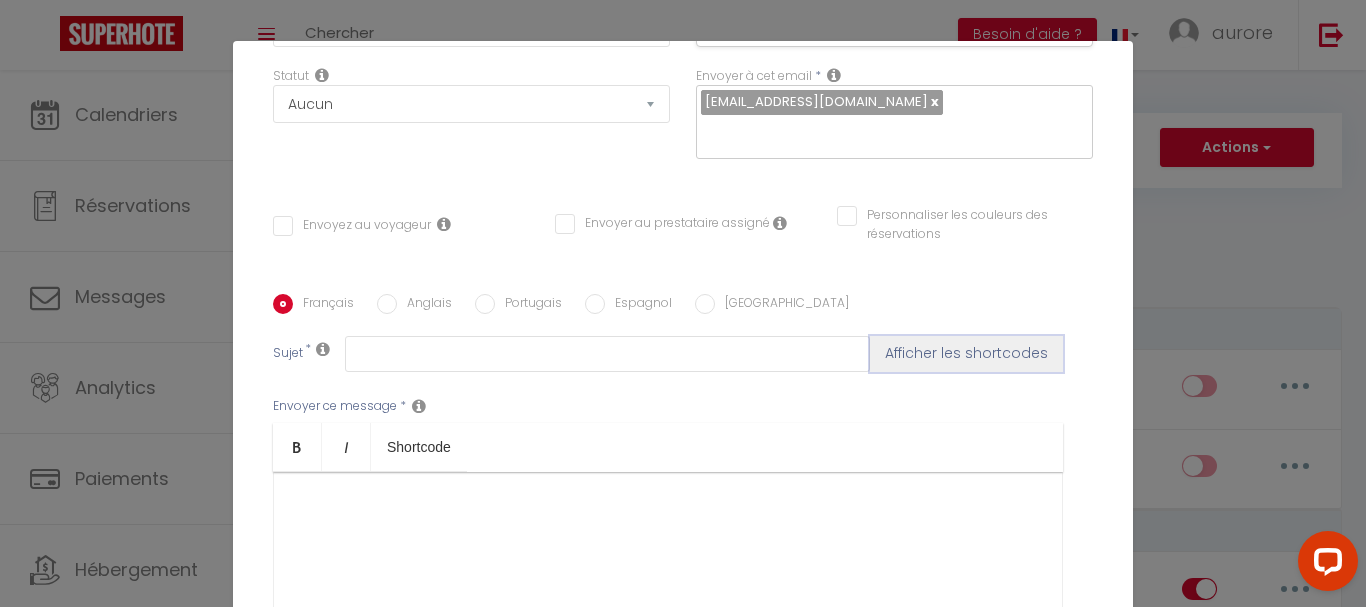 click on "Afficher les shortcodes" at bounding box center (966, 354) 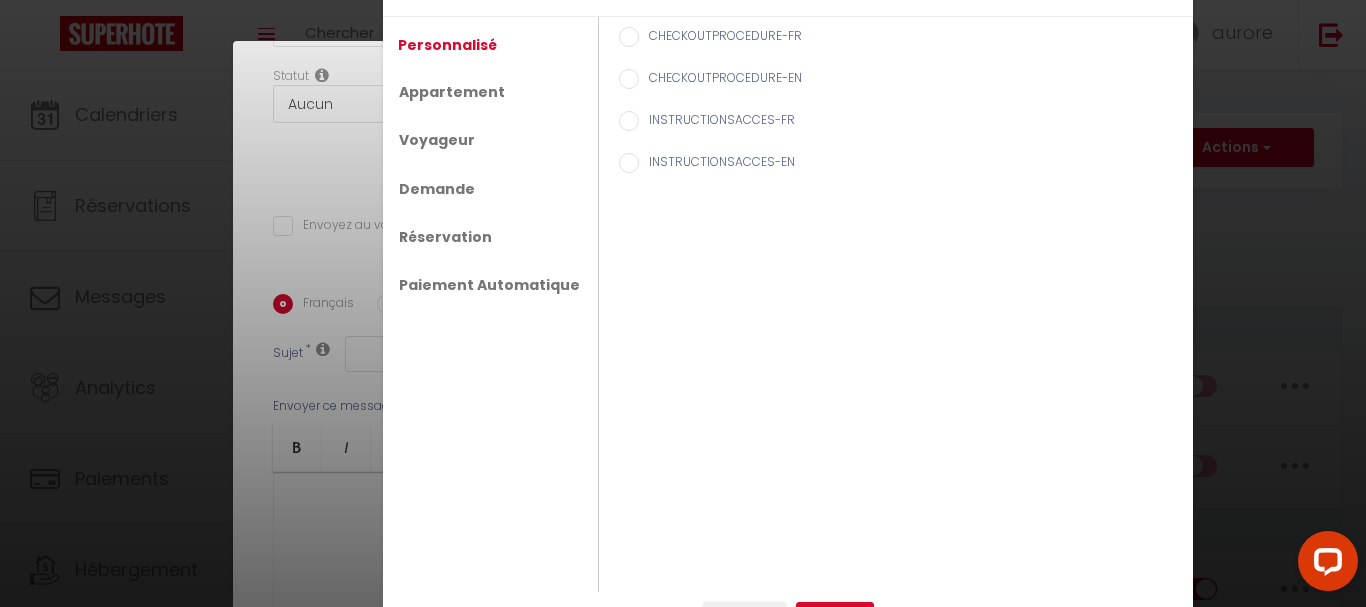 click on "INSTRUCTIONSACCES-FR" at bounding box center [629, 121] 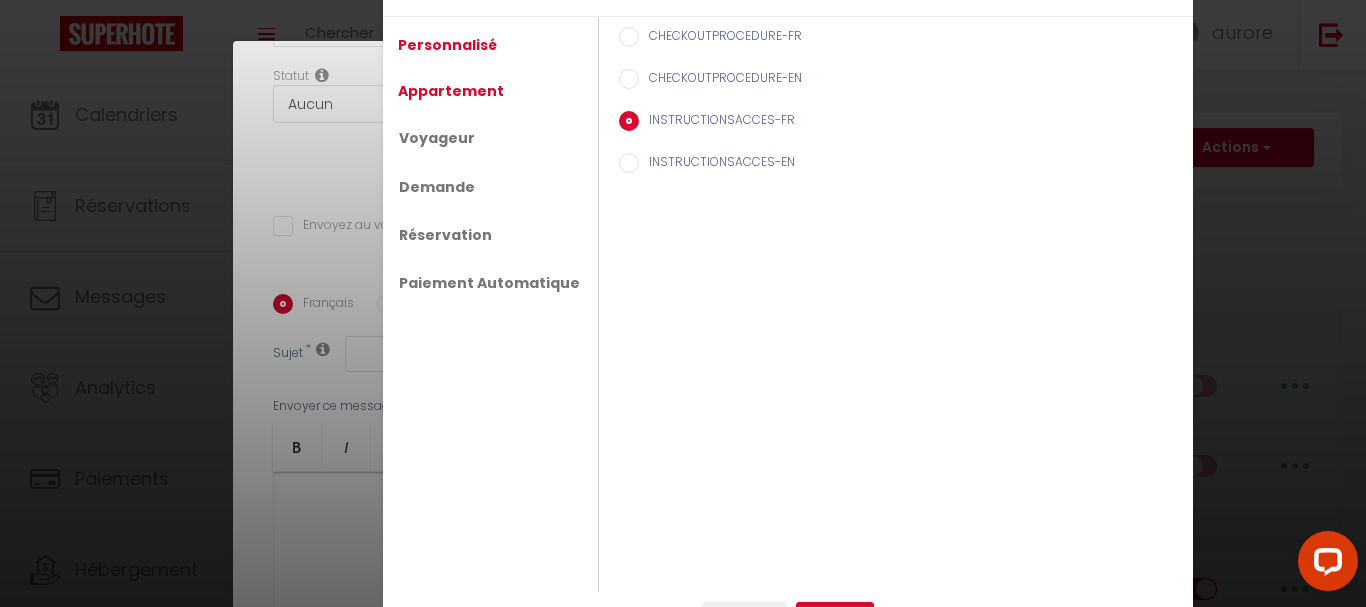 click on "Appartement" at bounding box center (451, 91) 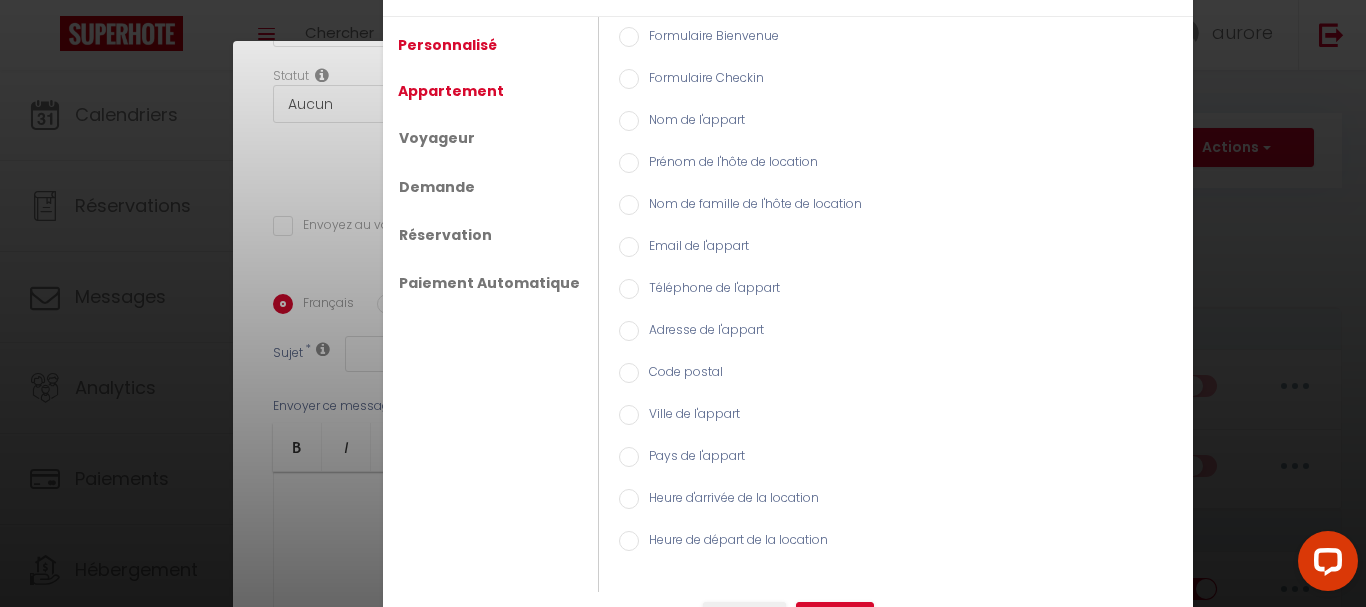 click on "Personnalisé" at bounding box center [447, 45] 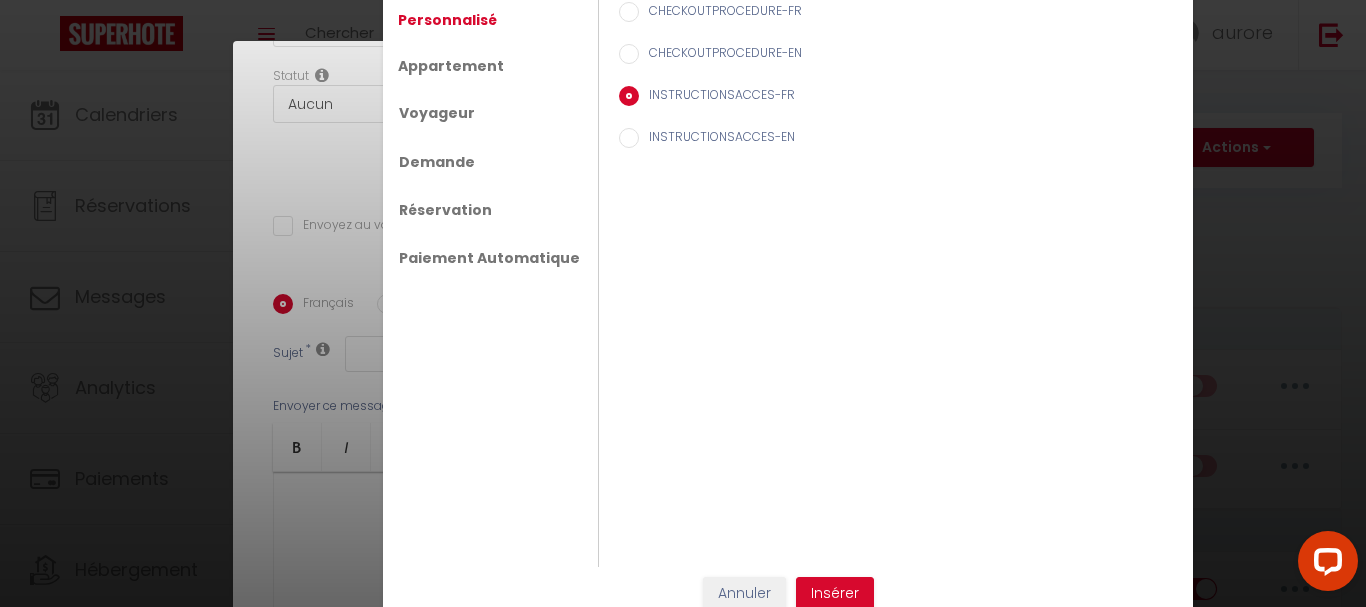 scroll, scrollTop: 38, scrollLeft: 0, axis: vertical 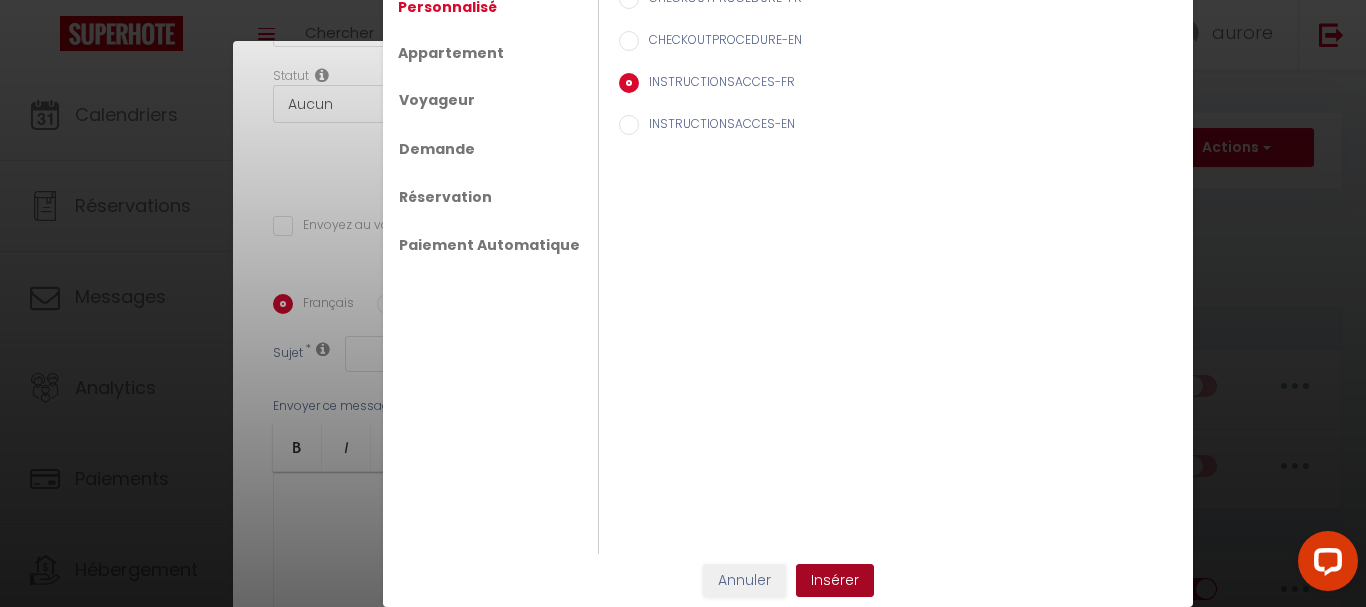 click on "Insérer" at bounding box center (835, 581) 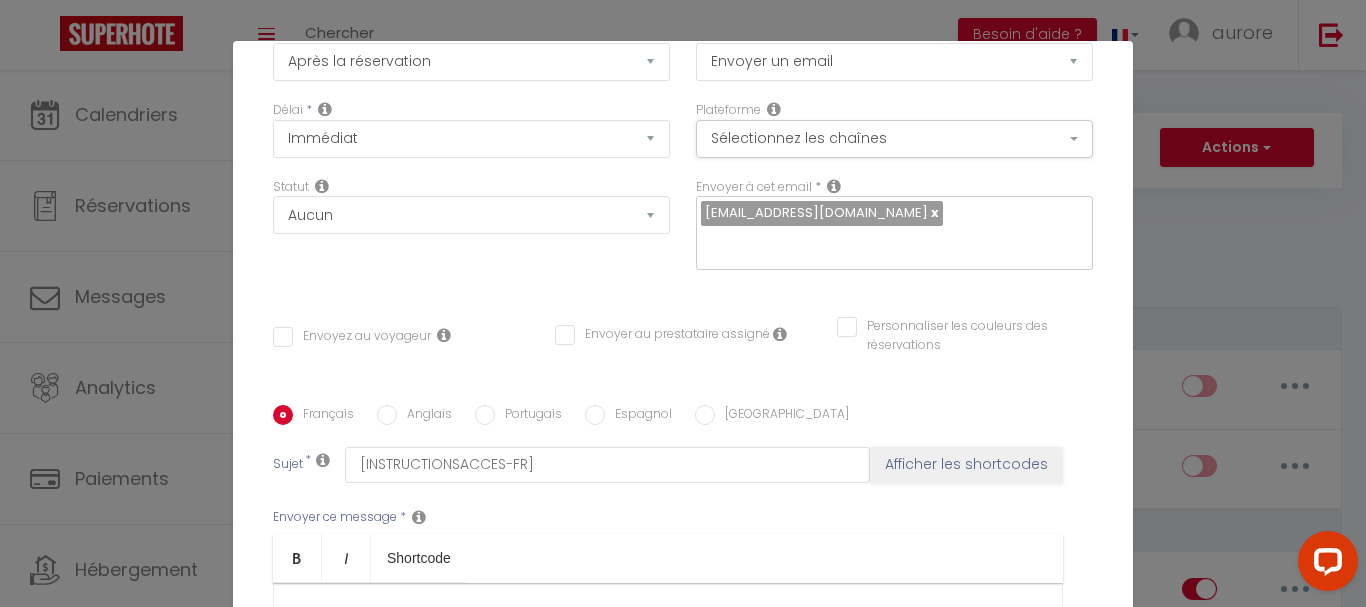 scroll, scrollTop: 0, scrollLeft: 0, axis: both 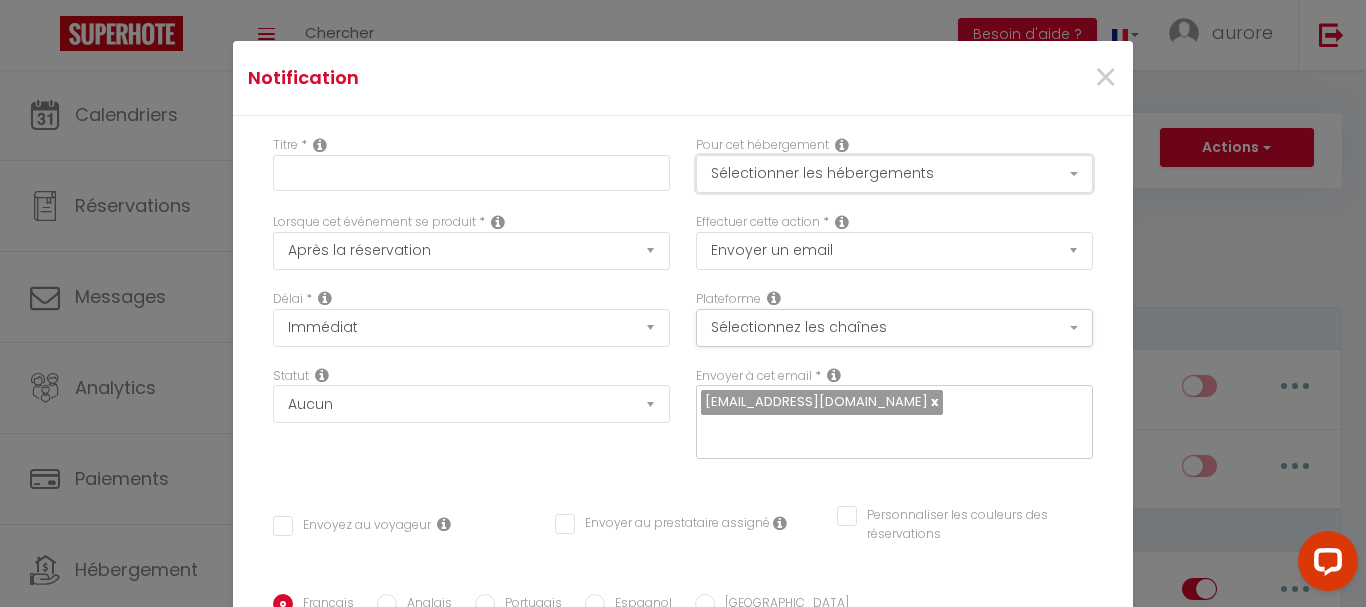 click on "Sélectionner les hébergements" at bounding box center (894, 174) 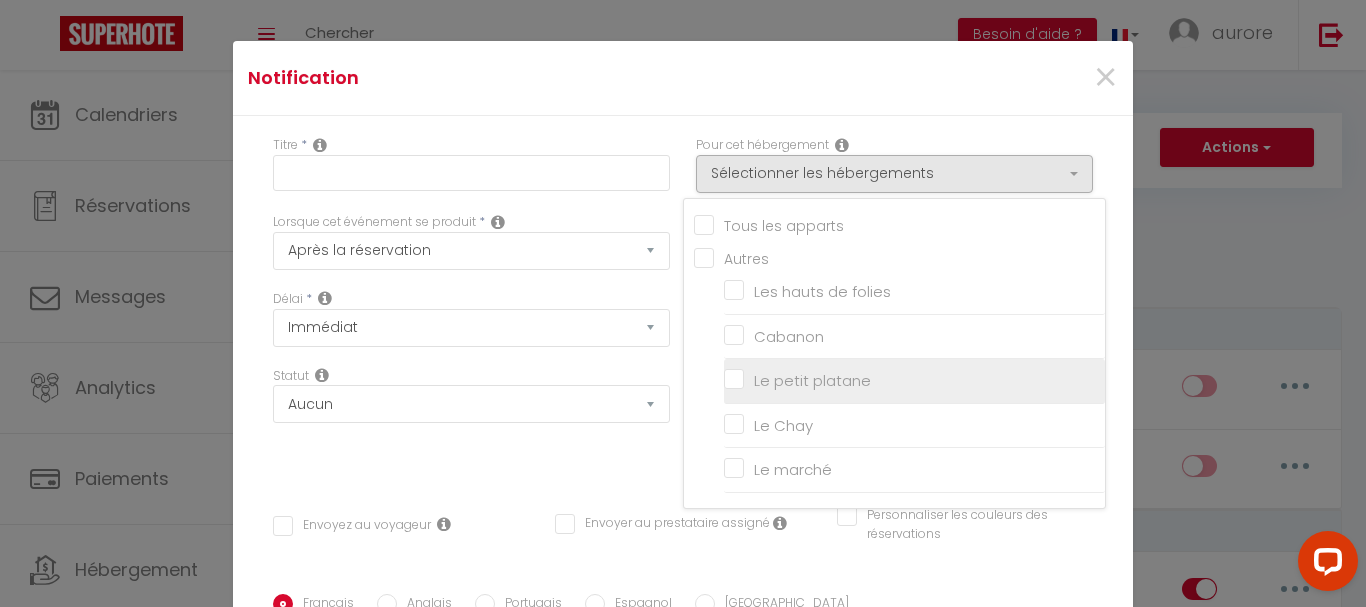 click on "Le petit platane" at bounding box center [914, 381] 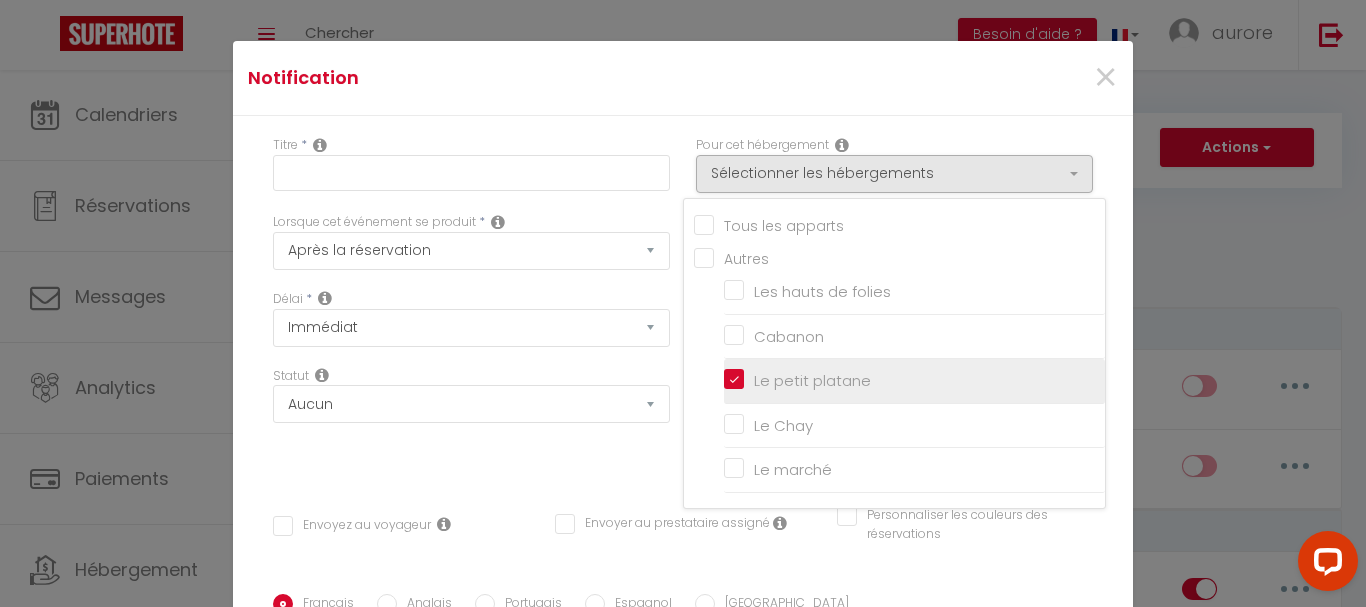 checkbox on "false" 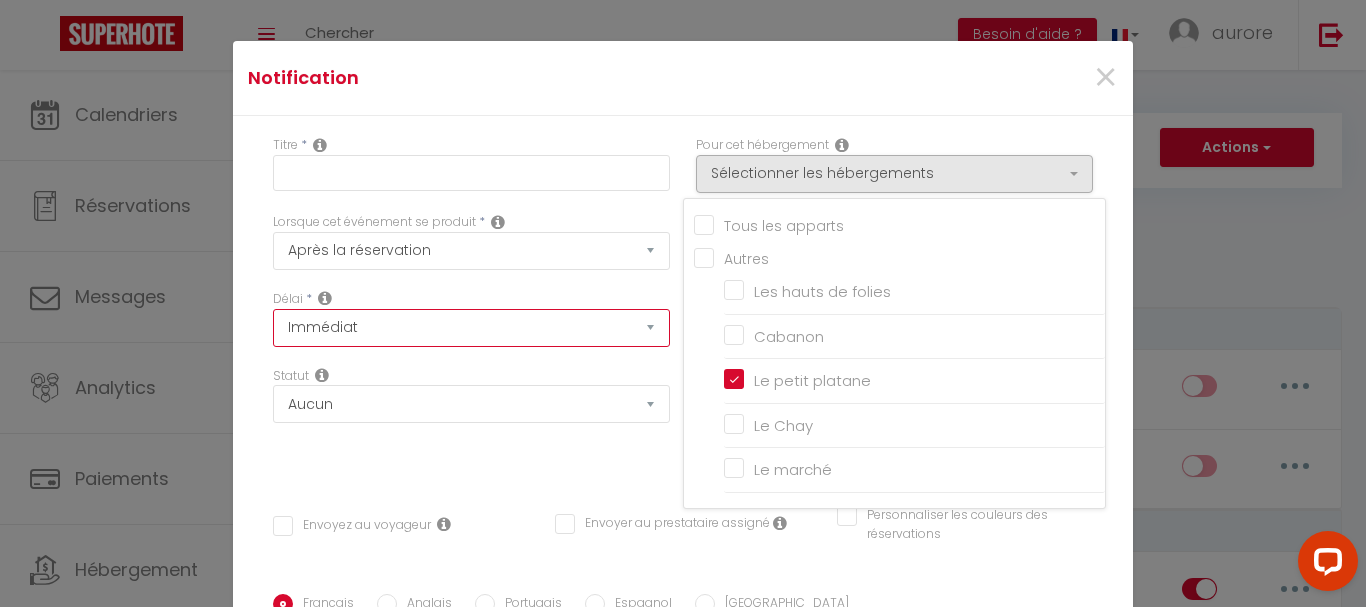 click on "Immédiat + 10 Minutes + 1 Heure + 2 Heures + 3 Heures + 4 Heures + 5 Heures + 6 Heures + 7 Heures + 8 Heures + 9 Heures + 10 Heures + 11 Heures + 12 Heures + 13 Heures + 14 Heures + 15 Heures + 16 Heures + 17 Heures + 18 Heures + 19 Heures + 20 Heures + 21 Heures + 22 Heures + 23 Heures   + 1 Jour + 2 Jours + 3 Jours + 4 Jours + 5 Jours + 6 Jours + 7 Jours + 8 Jours + 9 Jours + 10 Jours + 11 Jours + 12 Jours + 13 Jours + 14 Jours + 15 Jours + 16 Jours + 17 Jours + 18 Jours + 19 Jours + 20 Jours + 21 Jours + 22 Jours + 23 Jours + 24 Jours + 25 Jours + 26 Jours + 27 Jours + 28 Jours + 29 Jours + 30 Jours + 31 Jours + 32 Jours + 33 Jours + 34 Jours + 35 Jours + 36 Jours + 37 Jours + 38 Jours + 39 Jours + 40 Jours + 41 Jours + 42 Jours + 43 Jours + 44 Jours + 45 Jours + 46 Jours + 47 Jours + 48 Jours + 49 Jours + 50 Jours + 51 Jours + 52 Jours + 53 Jours + 54 Jours + 55 Jours + 56 Jours + 57 Jours + 58 Jours + 59 Jours + 60 Jours + 61 Jours + 62 Jours + 63 Jours + 64 Jours + 65 Jours + 66 Jours + 67 Jours" at bounding box center (471, 328) 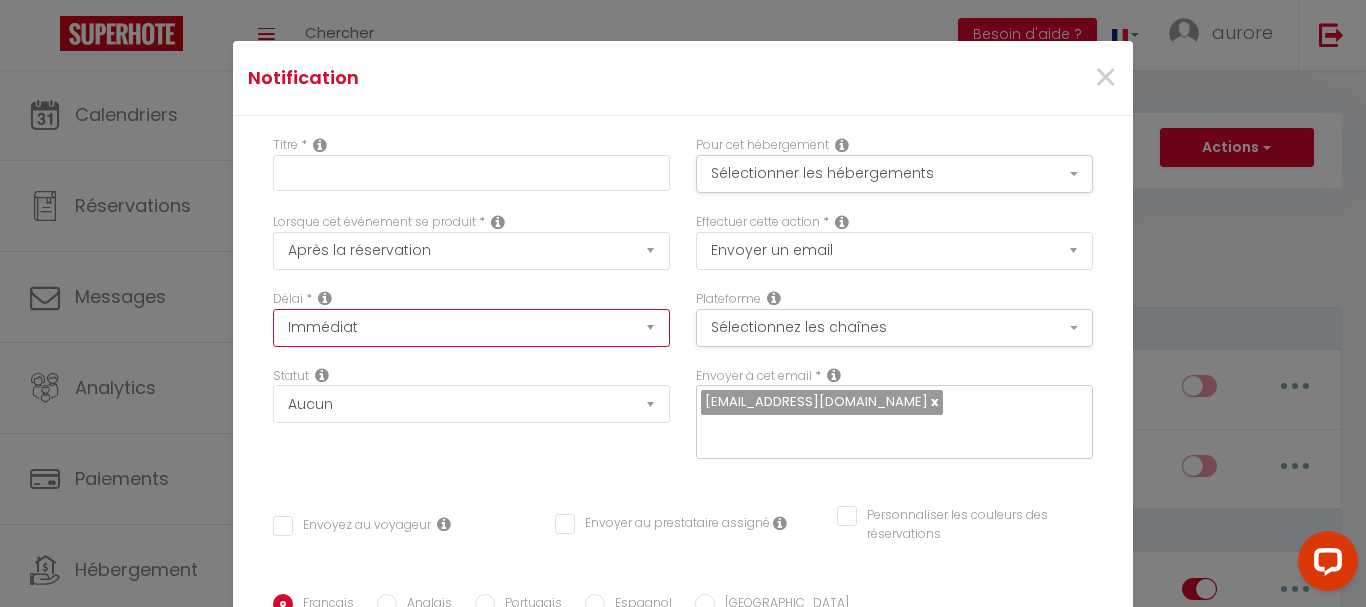 click on "Immédiat + 10 Minutes + 1 Heure + 2 Heures + 3 Heures + 4 Heures + 5 Heures + 6 Heures + 7 Heures + 8 Heures + 9 Heures + 10 Heures + 11 Heures + 12 Heures + 13 Heures + 14 Heures + 15 Heures + 16 Heures + 17 Heures + 18 Heures + 19 Heures + 20 Heures + 21 Heures + 22 Heures + 23 Heures   + 1 Jour + 2 Jours + 3 Jours + 4 Jours + 5 Jours + 6 Jours + 7 Jours + 8 Jours + 9 Jours + 10 Jours + 11 Jours + 12 Jours + 13 Jours + 14 Jours + 15 Jours + 16 Jours + 17 Jours + 18 Jours + 19 Jours + 20 Jours + 21 Jours + 22 Jours + 23 Jours + 24 Jours + 25 Jours + 26 Jours + 27 Jours + 28 Jours + 29 Jours + 30 Jours + 31 Jours + 32 Jours + 33 Jours + 34 Jours + 35 Jours + 36 Jours + 37 Jours + 38 Jours + 39 Jours + 40 Jours + 41 Jours + 42 Jours + 43 Jours + 44 Jours + 45 Jours + 46 Jours + 47 Jours + 48 Jours + 49 Jours + 50 Jours + 51 Jours + 52 Jours + 53 Jours + 54 Jours + 55 Jours + 56 Jours + 57 Jours + 58 Jours + 59 Jours + 60 Jours + 61 Jours + 62 Jours + 63 Jours + 64 Jours + 65 Jours + 66 Jours + 67 Jours" at bounding box center (471, 328) 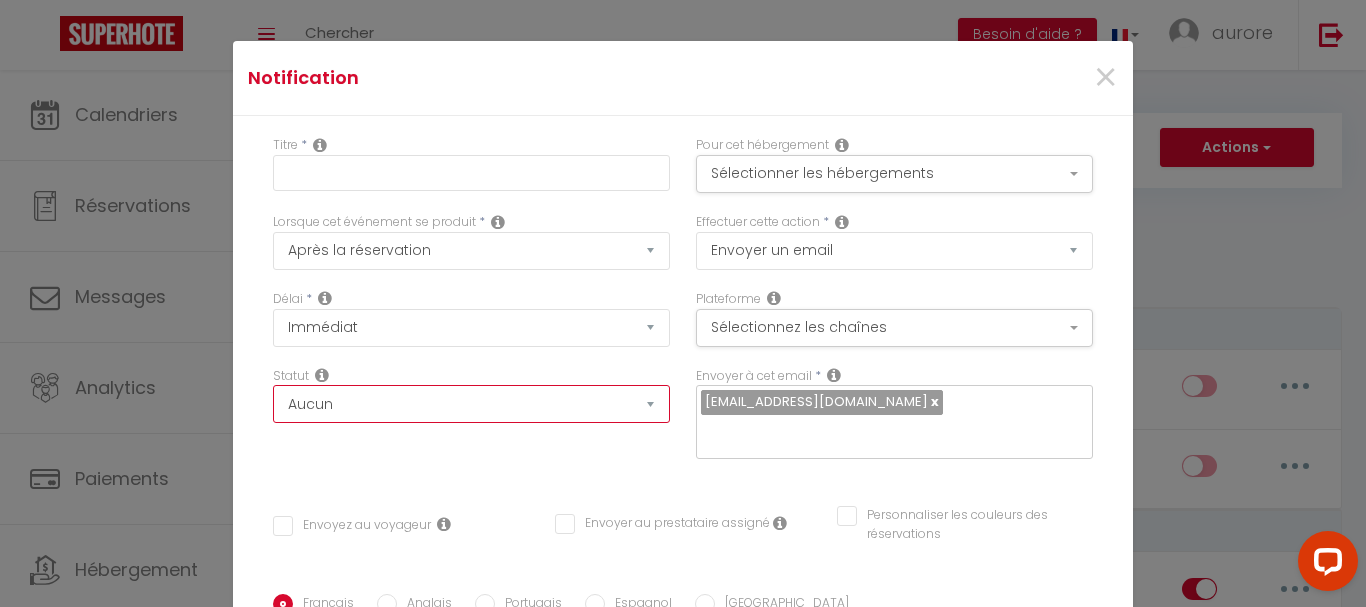 click on "Aucun   Si la réservation est payée   Si réservation non payée   Si la caution a été prise   Si caution non payée" at bounding box center (471, 404) 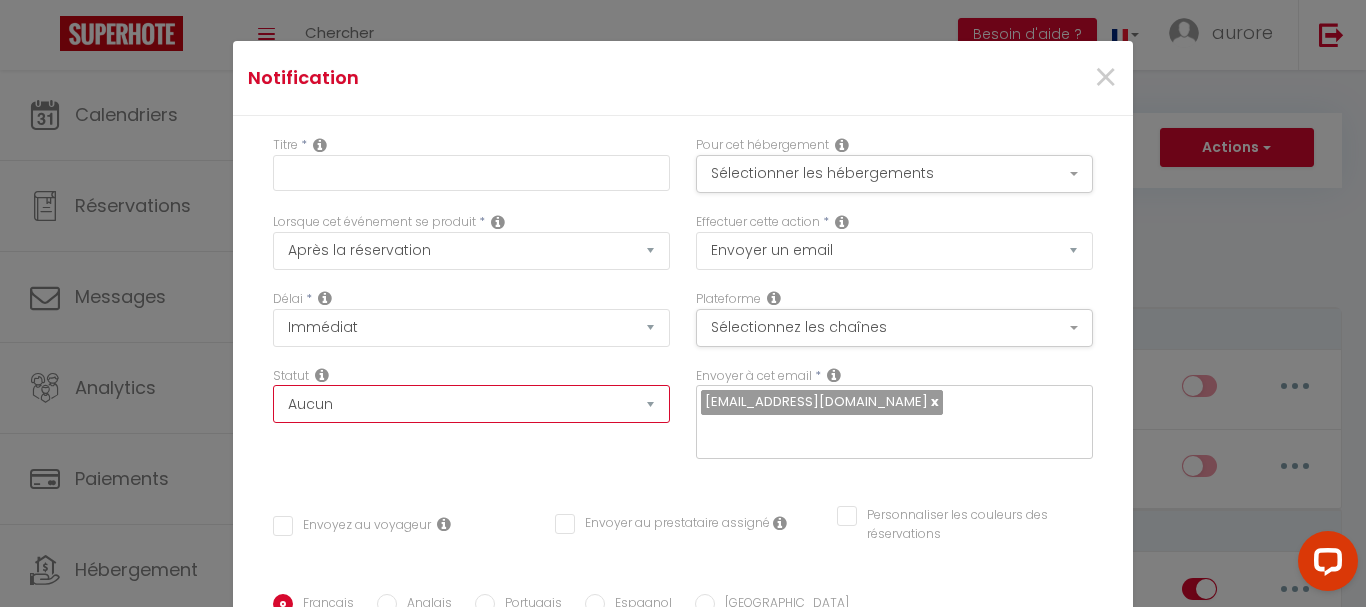 select on "if_booking_is_paid" 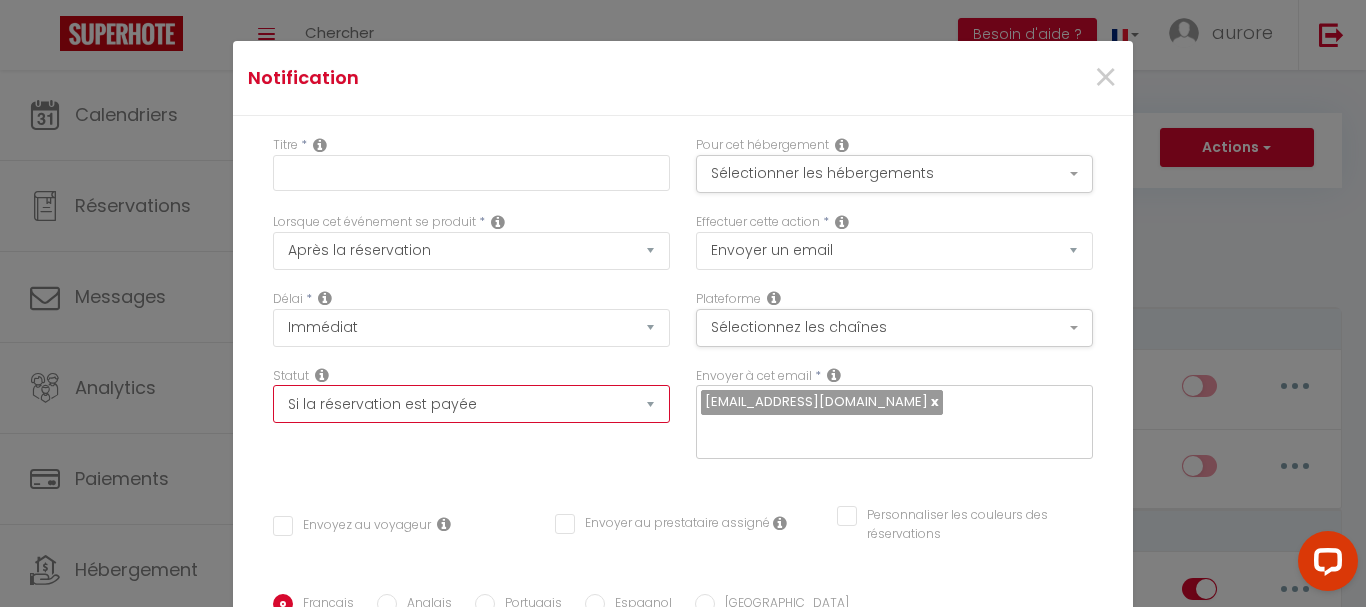 click on "Aucun   Si la réservation est payée   Si réservation non payée   Si la caution a été prise   Si caution non payée" at bounding box center (471, 404) 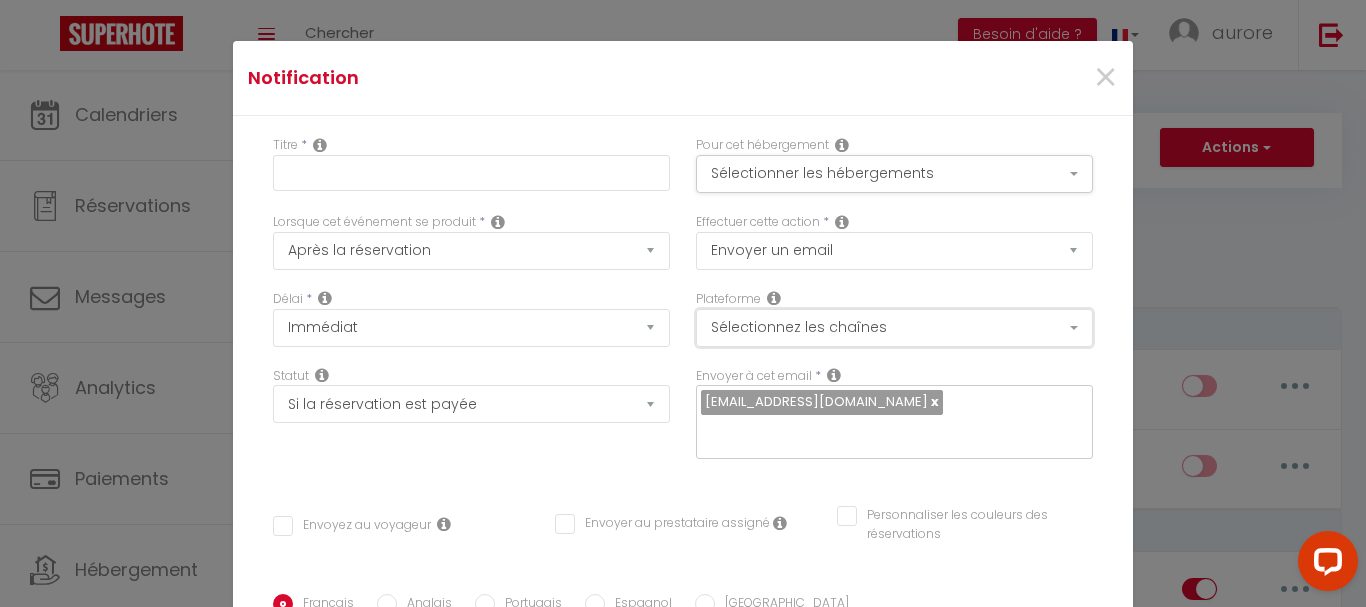 click on "Sélectionnez les chaînes" at bounding box center (894, 328) 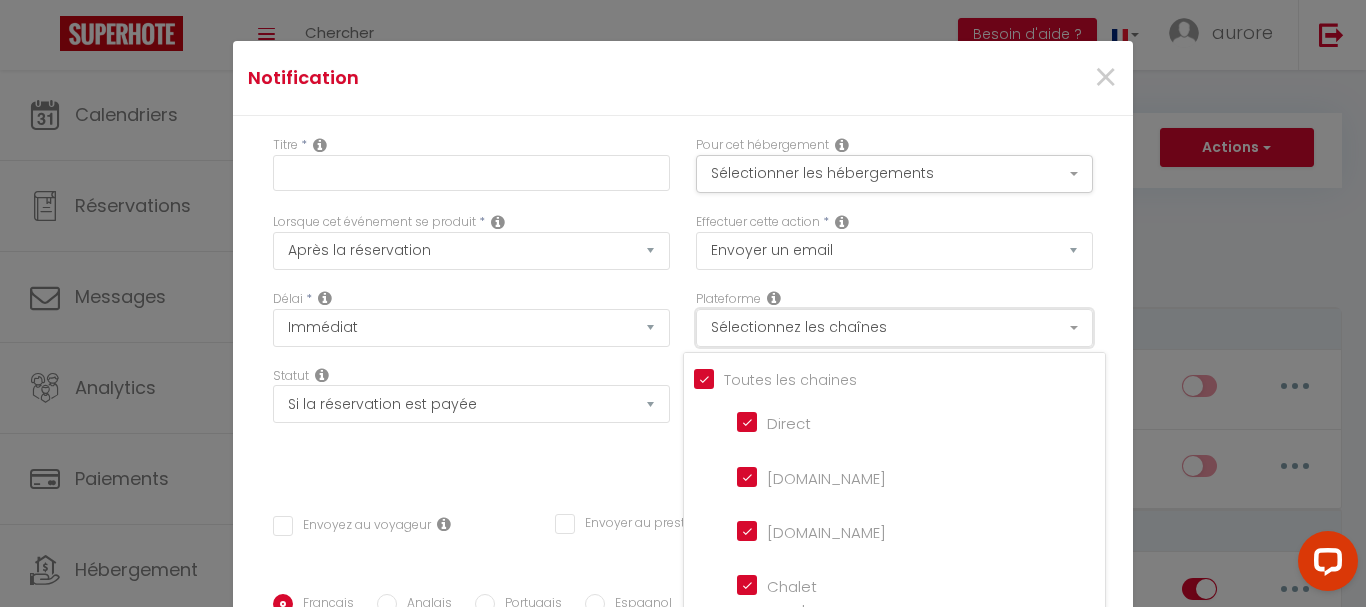 click on "Sélectionnez les chaînes" at bounding box center [894, 328] 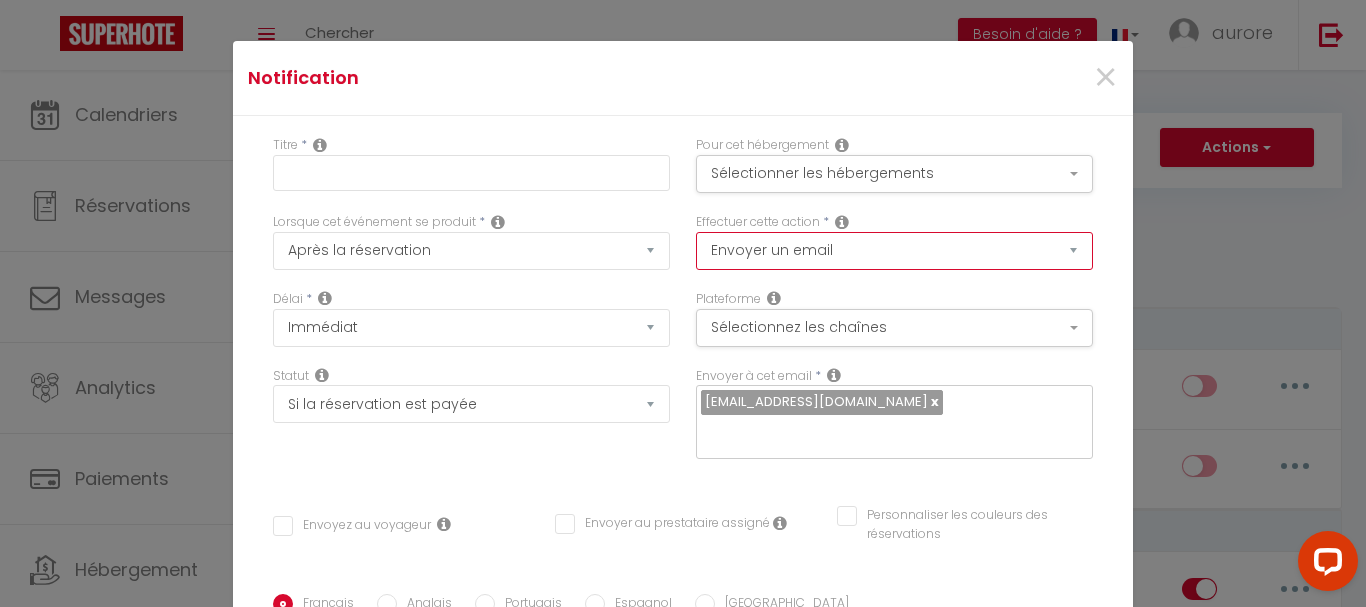 click on "Envoyer un email   Envoyer un SMS   Envoyer une notification push" at bounding box center (894, 251) 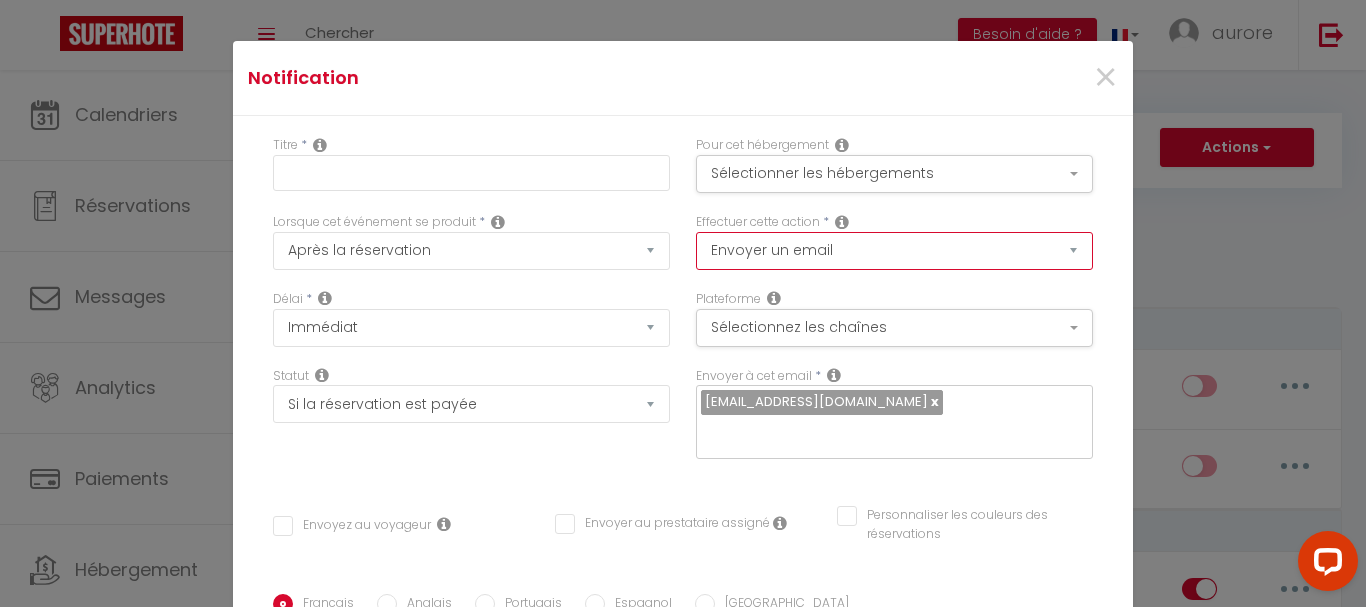 click on "Envoyer un email   Envoyer un SMS   Envoyer une notification push" at bounding box center (894, 251) 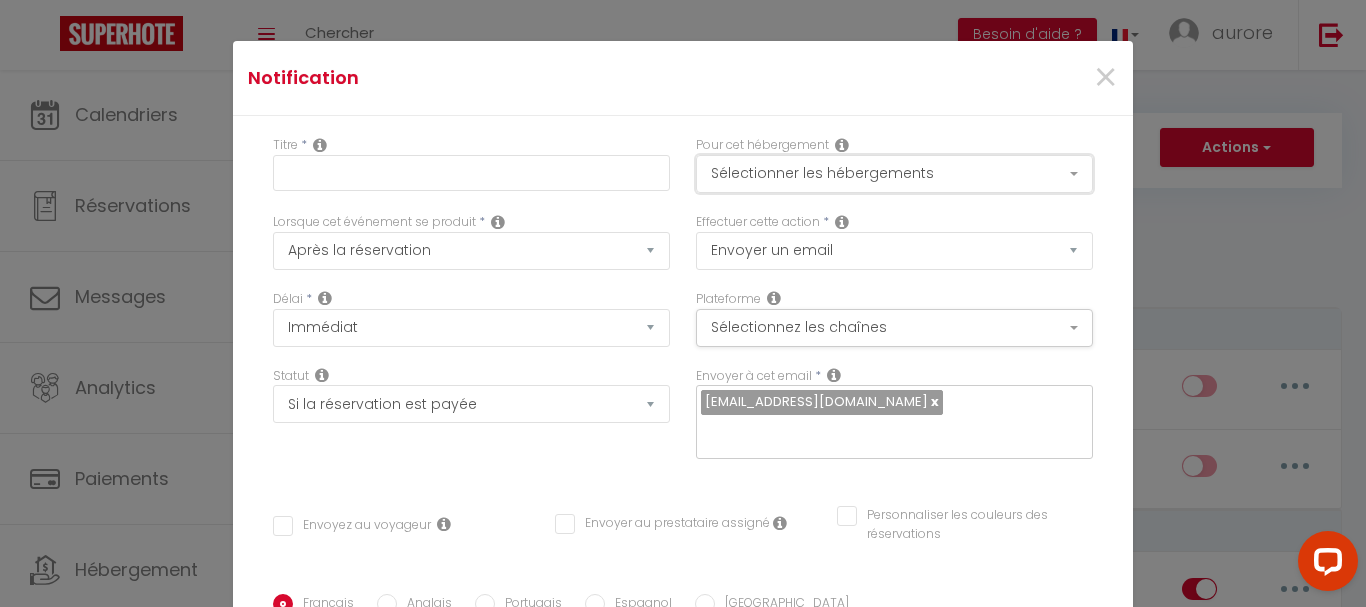 click on "Sélectionner les hébergements" at bounding box center [894, 174] 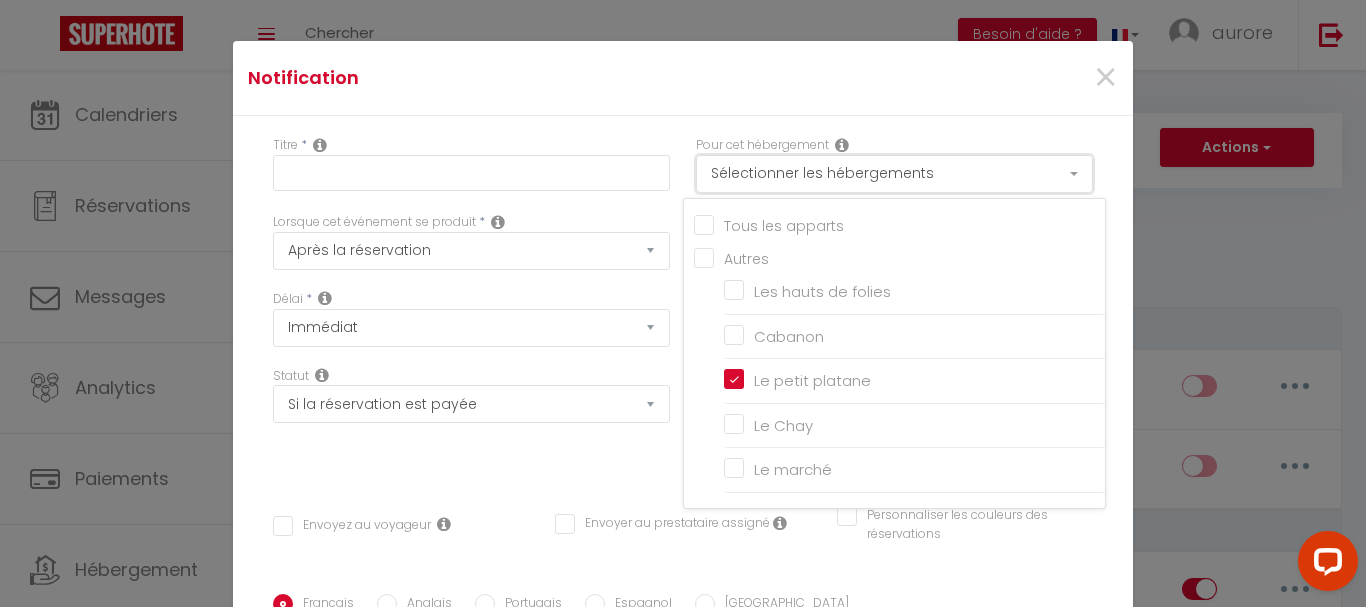 click on "Sélectionner les hébergements" at bounding box center (894, 174) 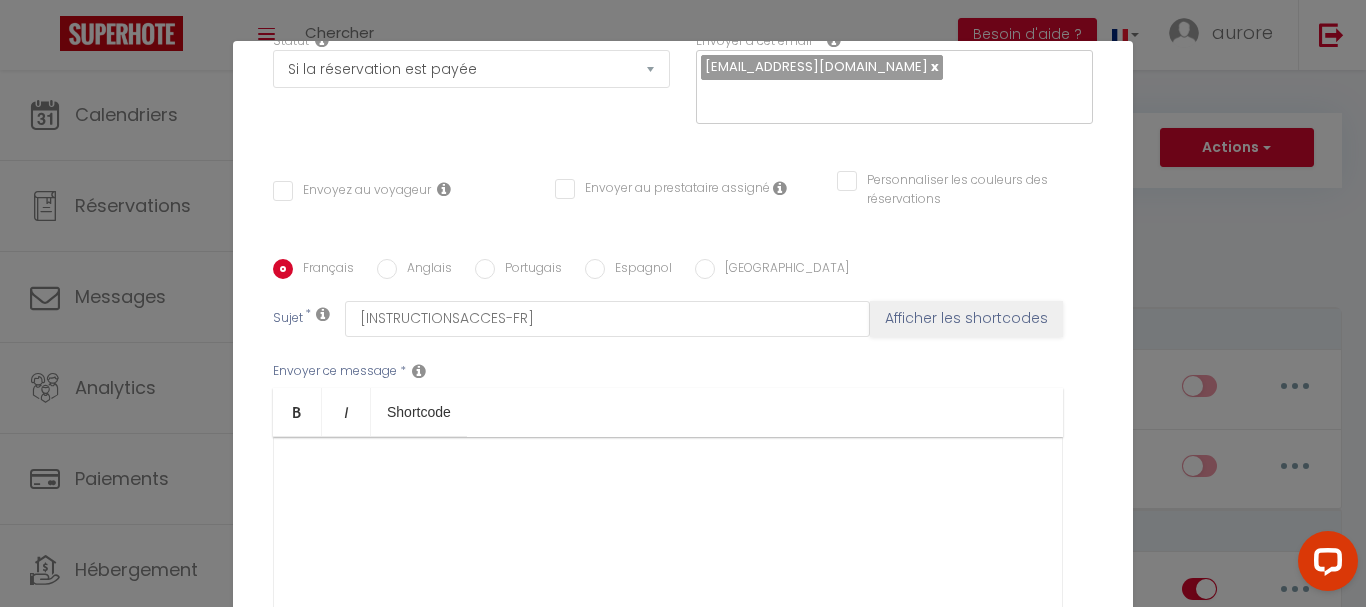 scroll, scrollTop: 400, scrollLeft: 0, axis: vertical 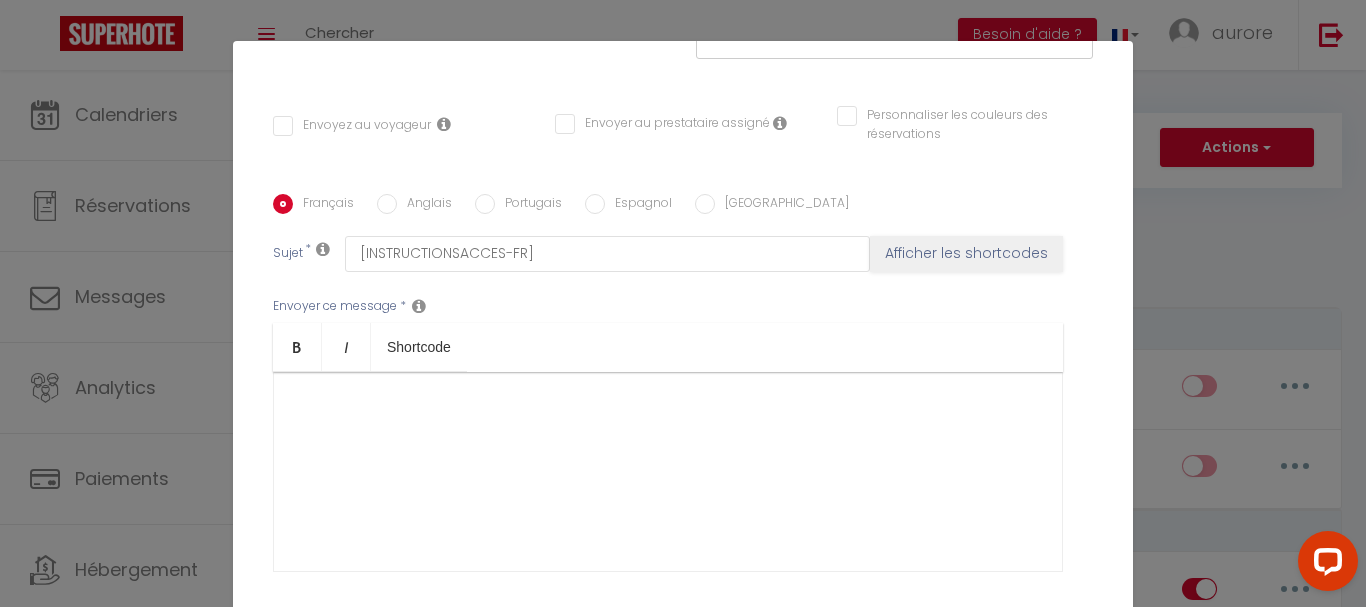 click at bounding box center (668, 472) 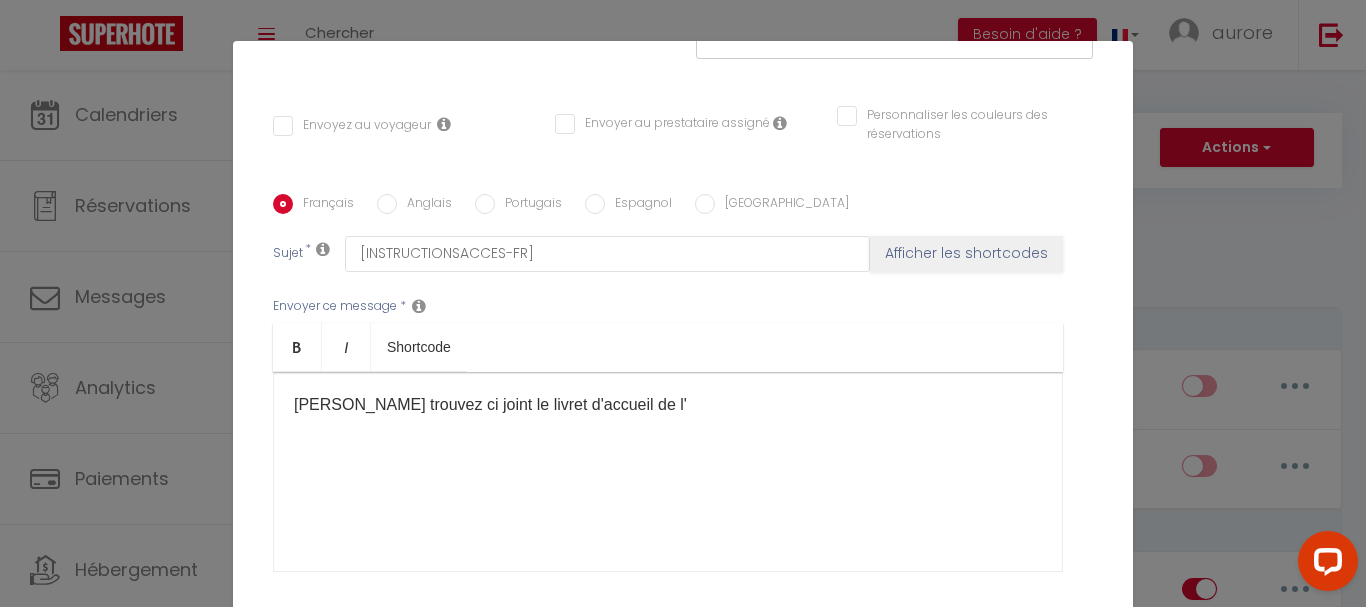 type 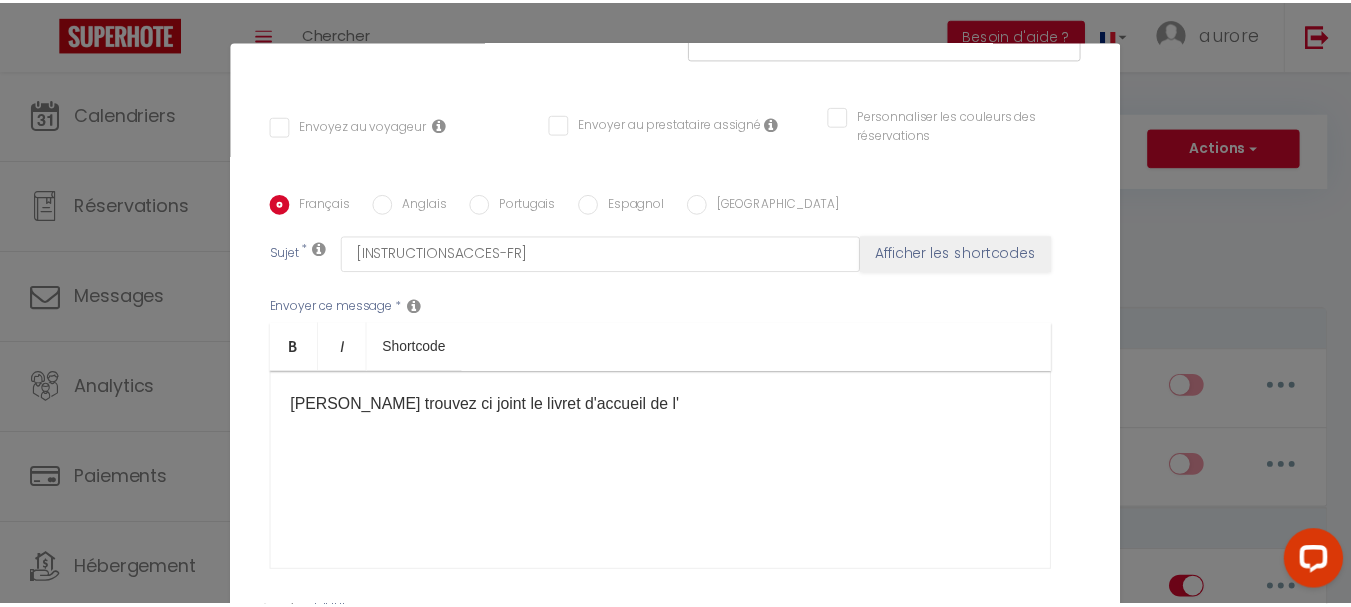 scroll, scrollTop: 21, scrollLeft: 0, axis: vertical 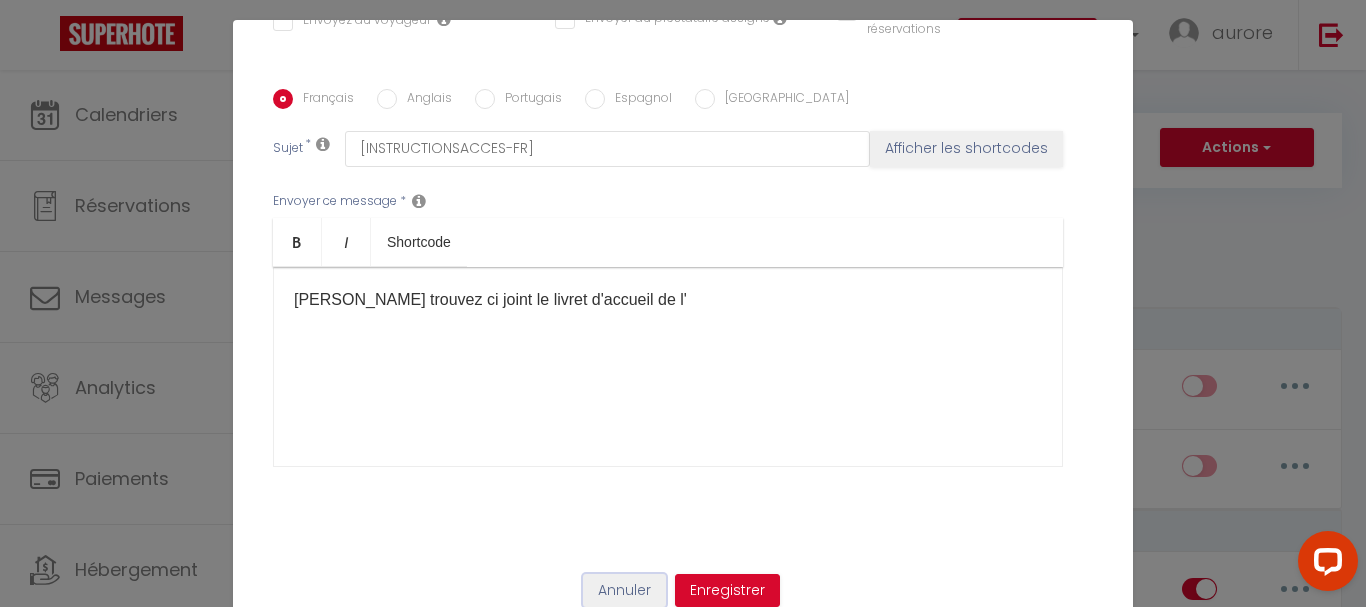 click on "Annuler" at bounding box center [624, 591] 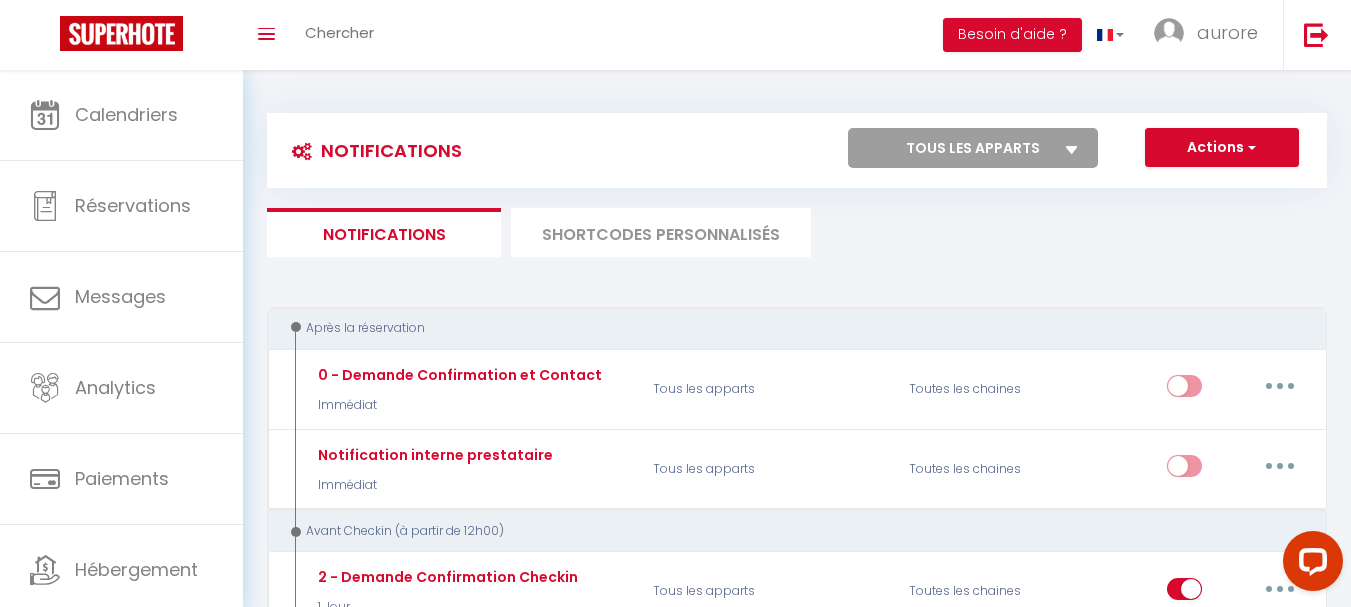 click on "SHORTCODES PERSONNALISÉS" at bounding box center [661, 232] 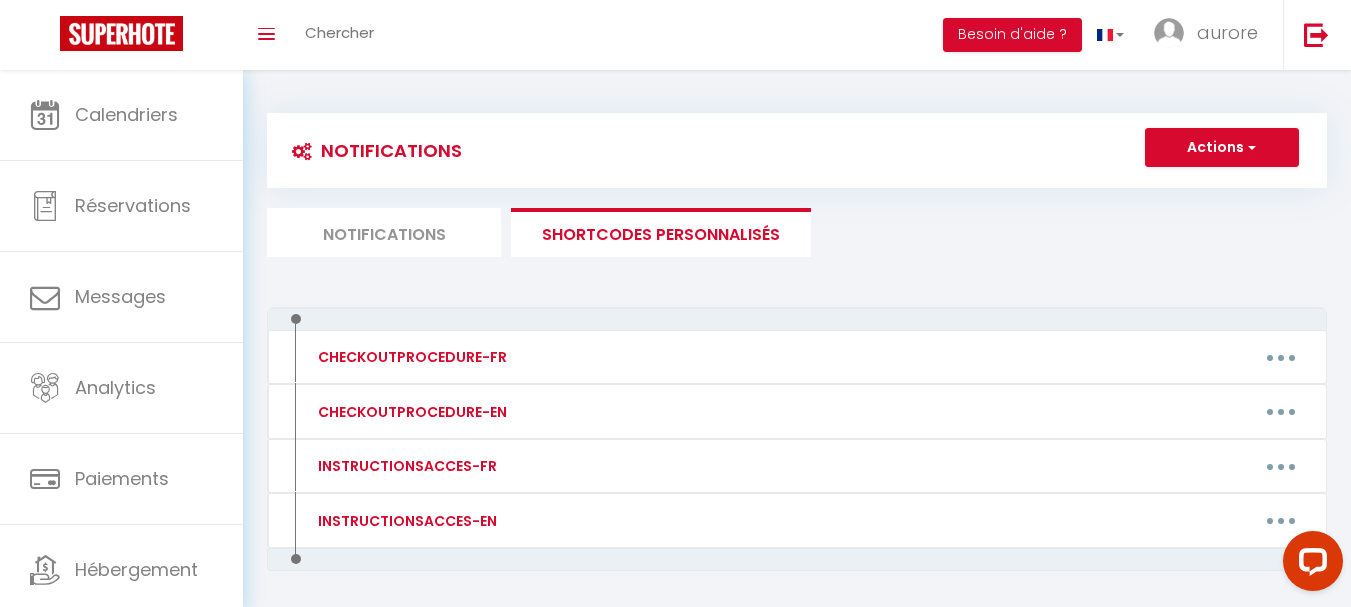 click on "Notifications" at bounding box center [384, 232] 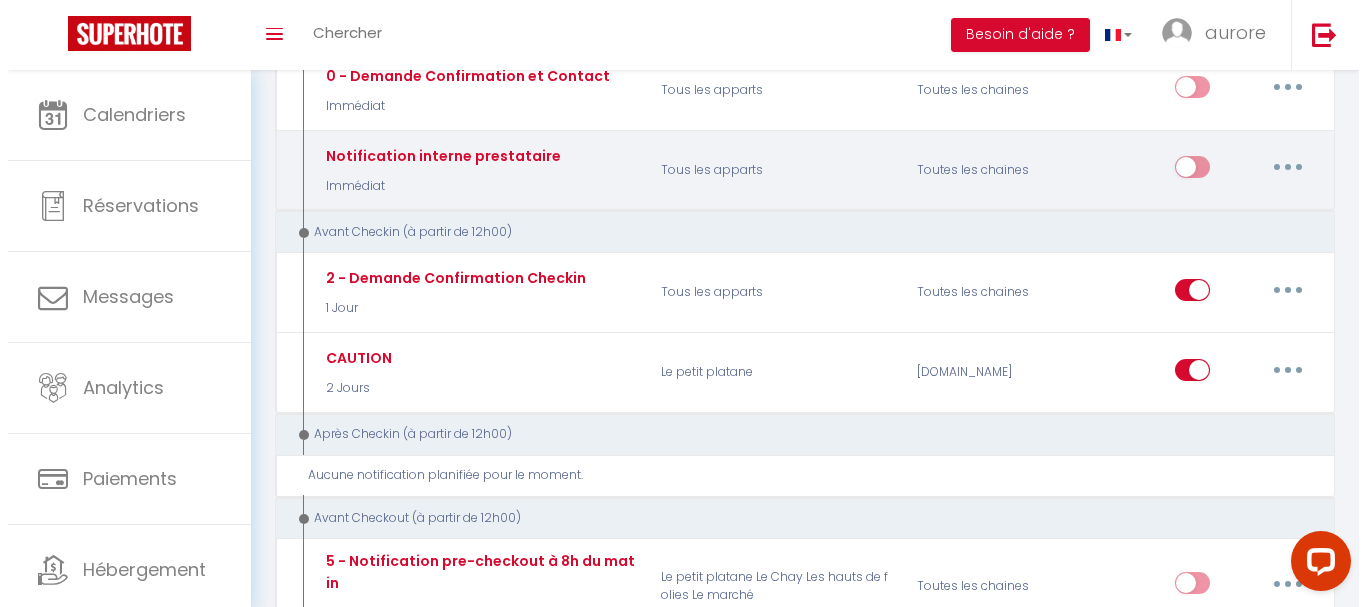 scroll, scrollTop: 300, scrollLeft: 0, axis: vertical 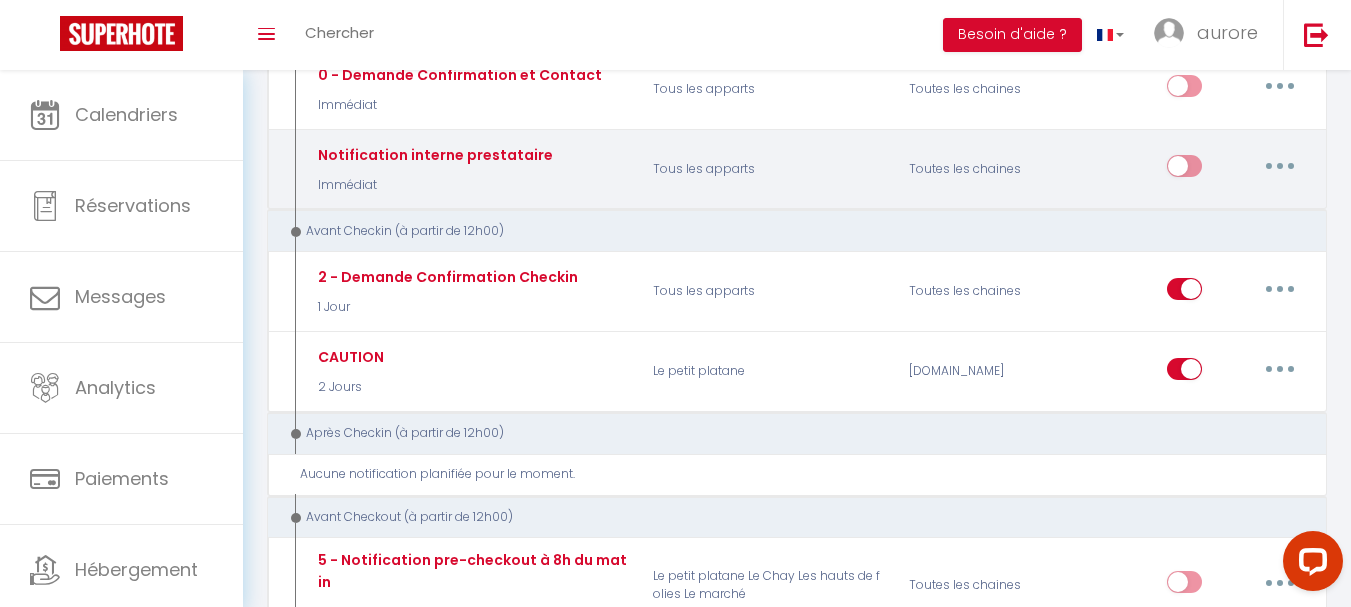 click at bounding box center (1280, 166) 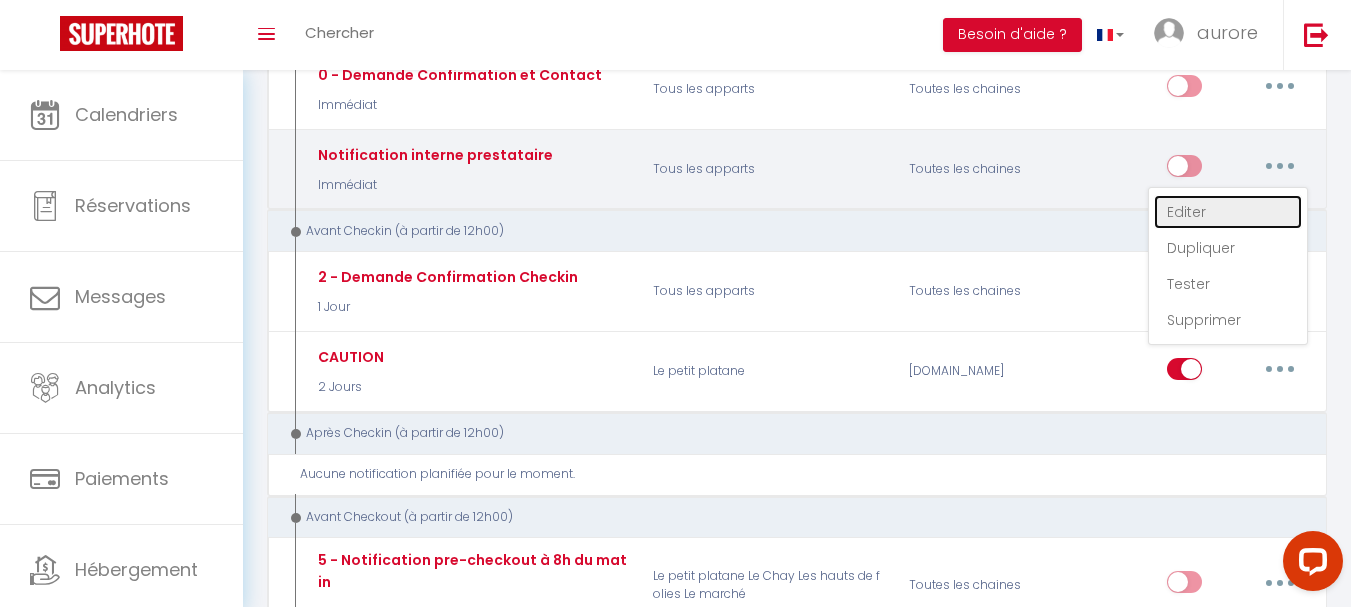 click on "Editer" at bounding box center [1228, 212] 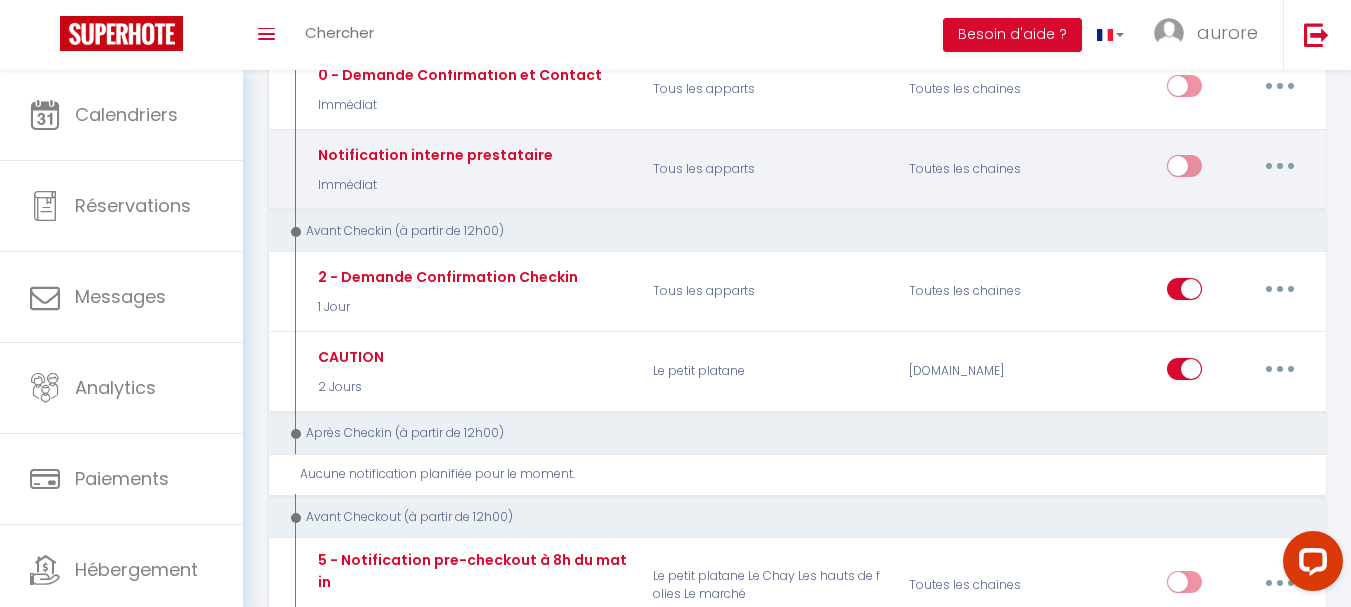 type on "Notification interne prestataire" 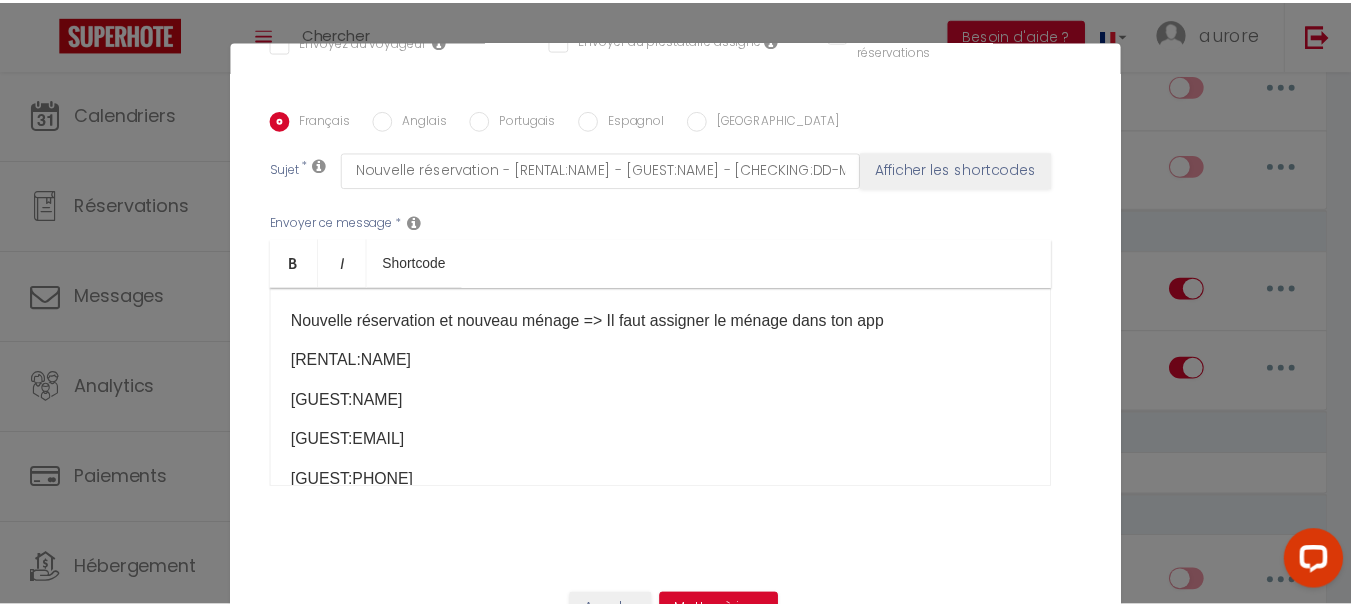 scroll, scrollTop: 0, scrollLeft: 0, axis: both 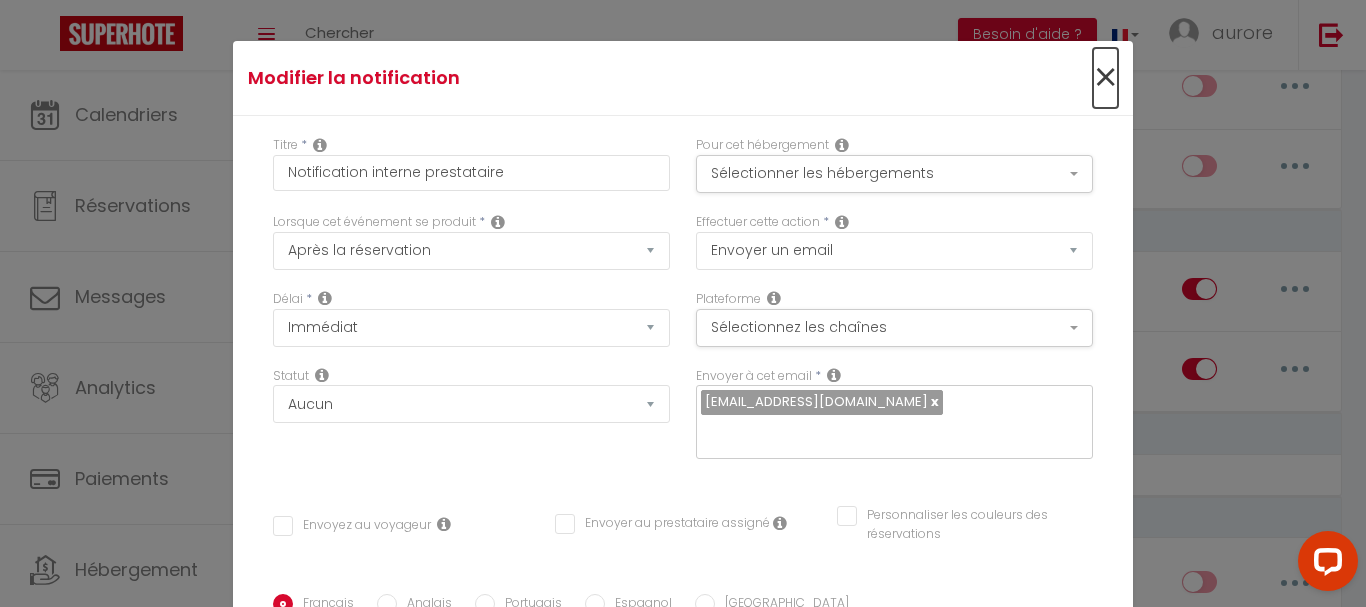 click on "×" at bounding box center [1105, 78] 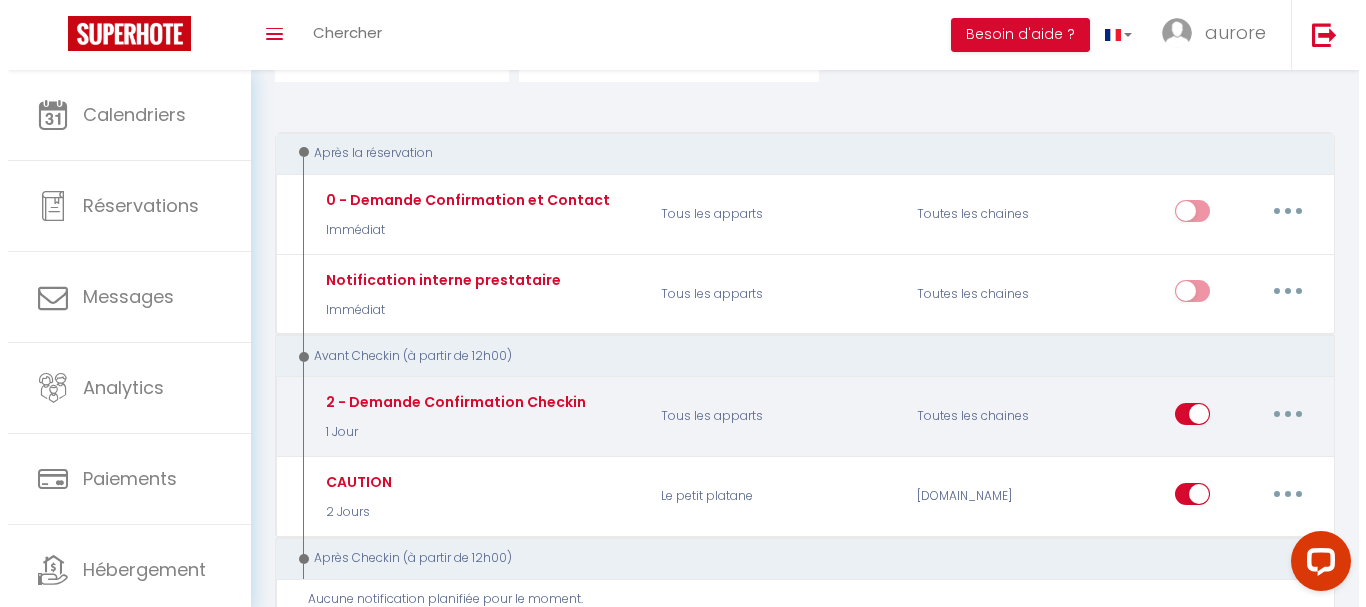 scroll, scrollTop: 0, scrollLeft: 0, axis: both 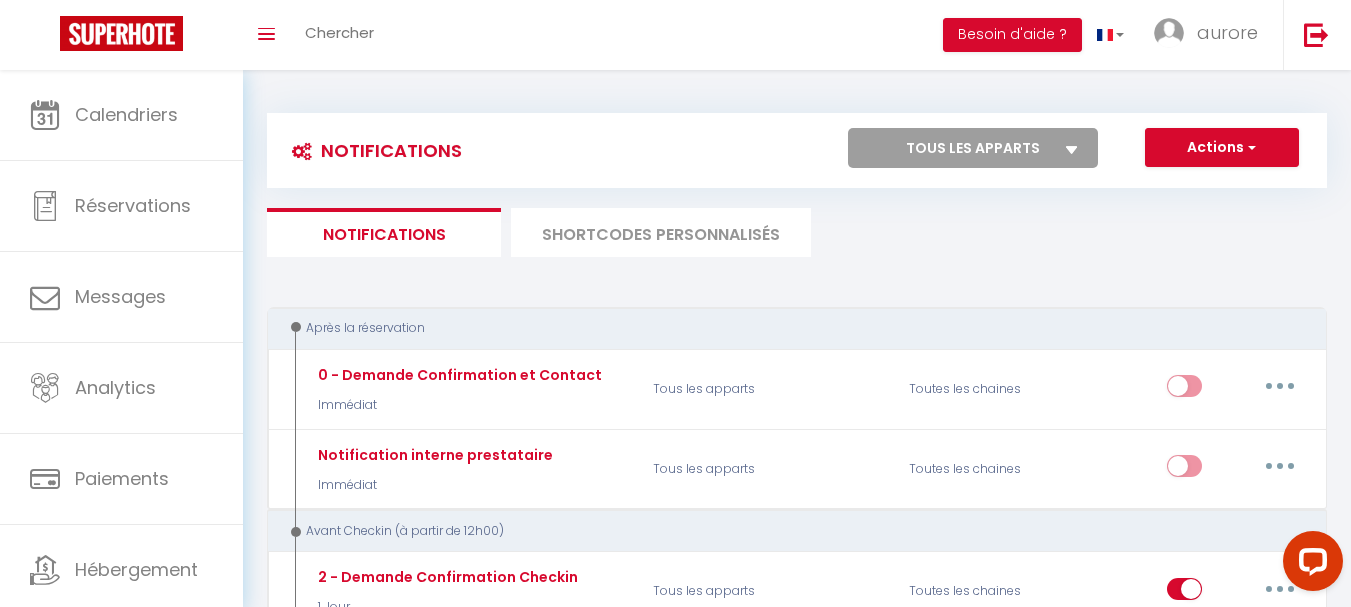 click on "SHORTCODES PERSONNALISÉS" at bounding box center (661, 232) 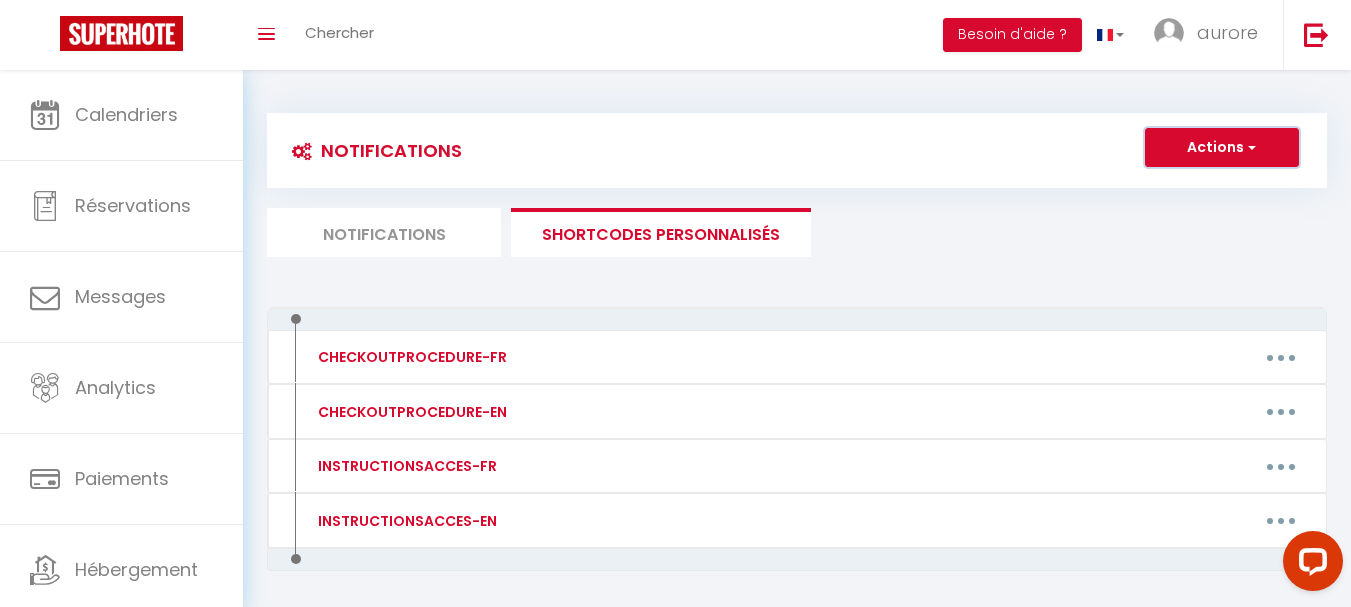click on "Actions" at bounding box center (1222, 148) 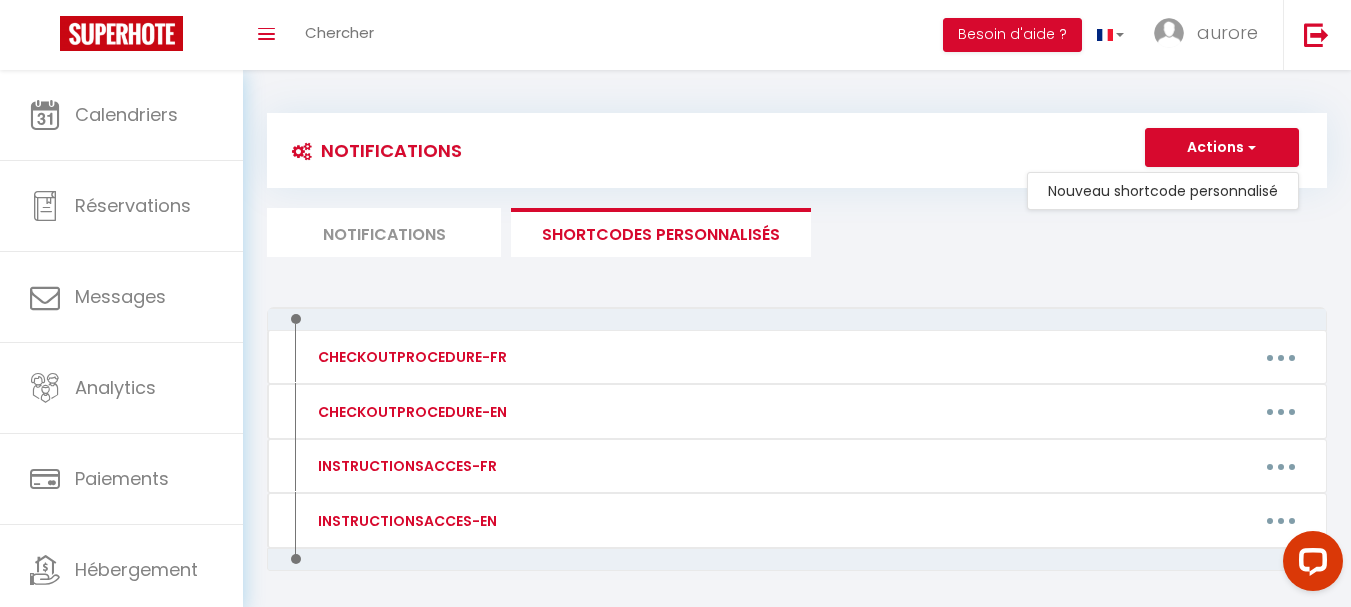 click on "Notifications
Actions
Nouvelle Notification    Exporter    Importer    Tous les apparts    Les hauts de folies Cabanon Le petit platane Le Chay Le marché
Actions
Nouveau shortcode personnalisé    Notifications   SHORTCODES PERSONNALISÉS             CHECKOUTPROCEDURE-FR     Editer   Supprimer   CHECKOUTPROCEDURE-EN     Editer   Supprimer   INSTRUCTIONSACCES-FR     Editer   Supprimer   INSTRUCTIONSACCES-EN     Editer   Supprimer       Mettre à jour le code court personnalisé   ×   Nom   *     CHECKOUTPROCEDURE-FR   Contenu   *     1 - Faire la vaisselle et jeter les poubelles
2 - A 10h00 maximum, fermer à clé la porte de l'appartement
3 - Mettre le linge sale dans la douche de la salle de bain
4 - Remettre les clés dans la boite a clefs   Pour cet hébergement     Afficher les shortcodes   Autres   Les hauts de folies     Cabanon     Le petit platane     Le Chay" at bounding box center (797, 374) 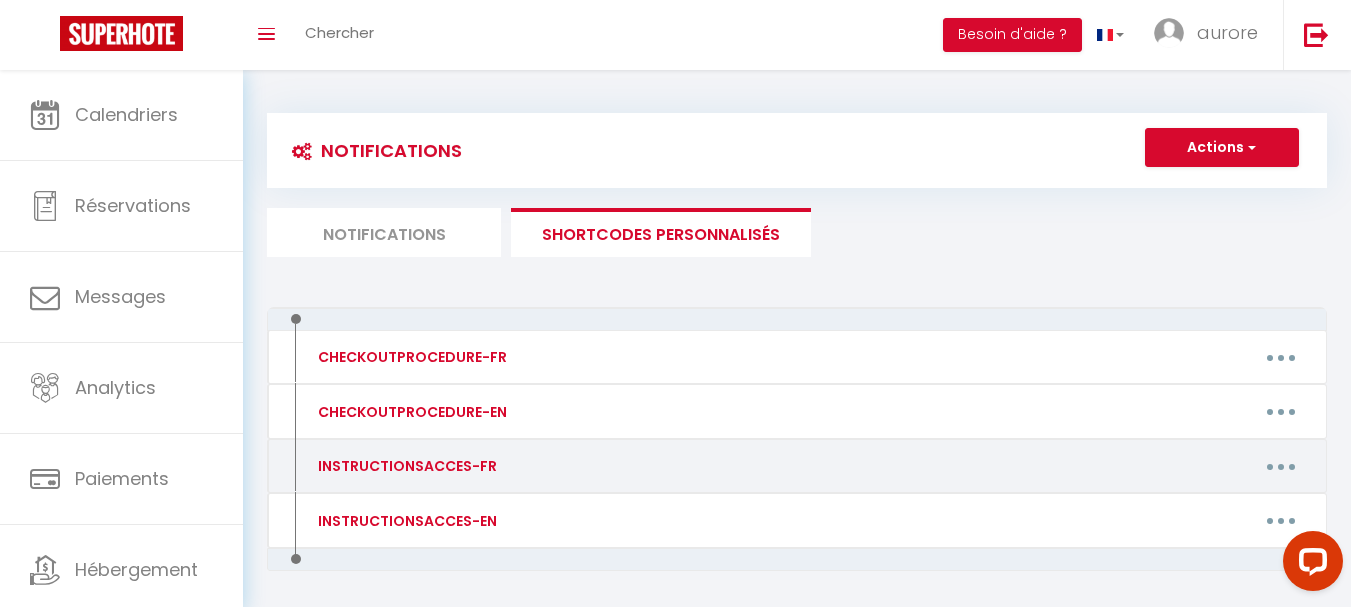 click at bounding box center [1281, 466] 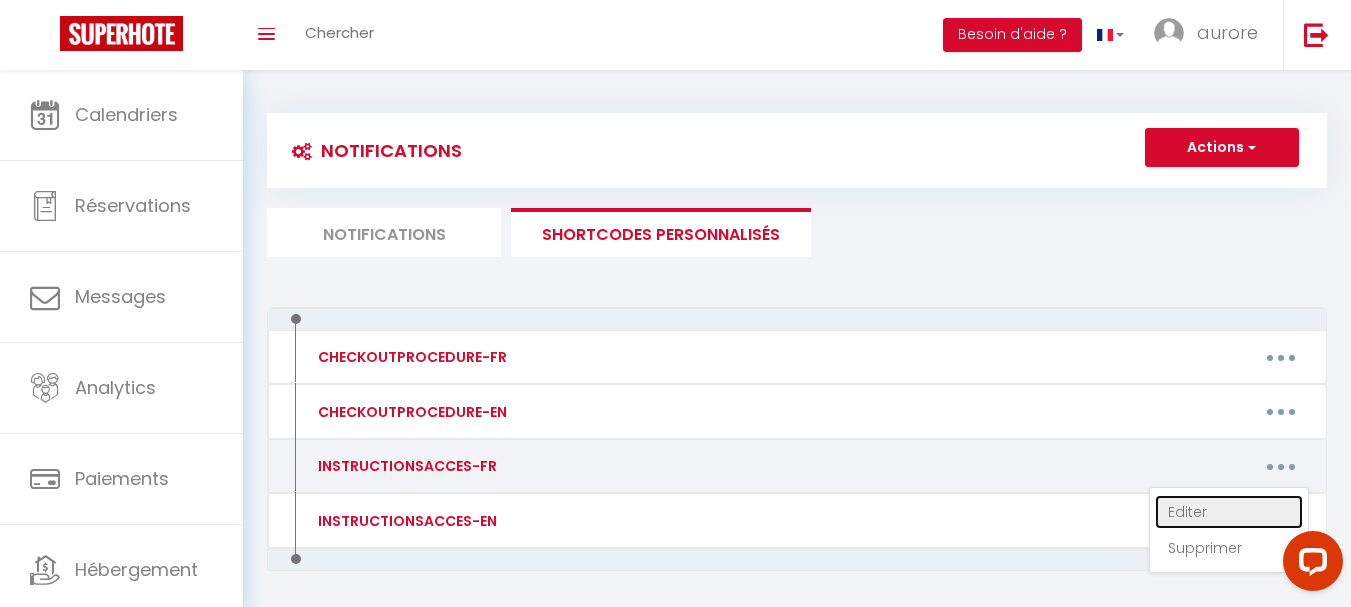 click on "Editer" at bounding box center [1229, 512] 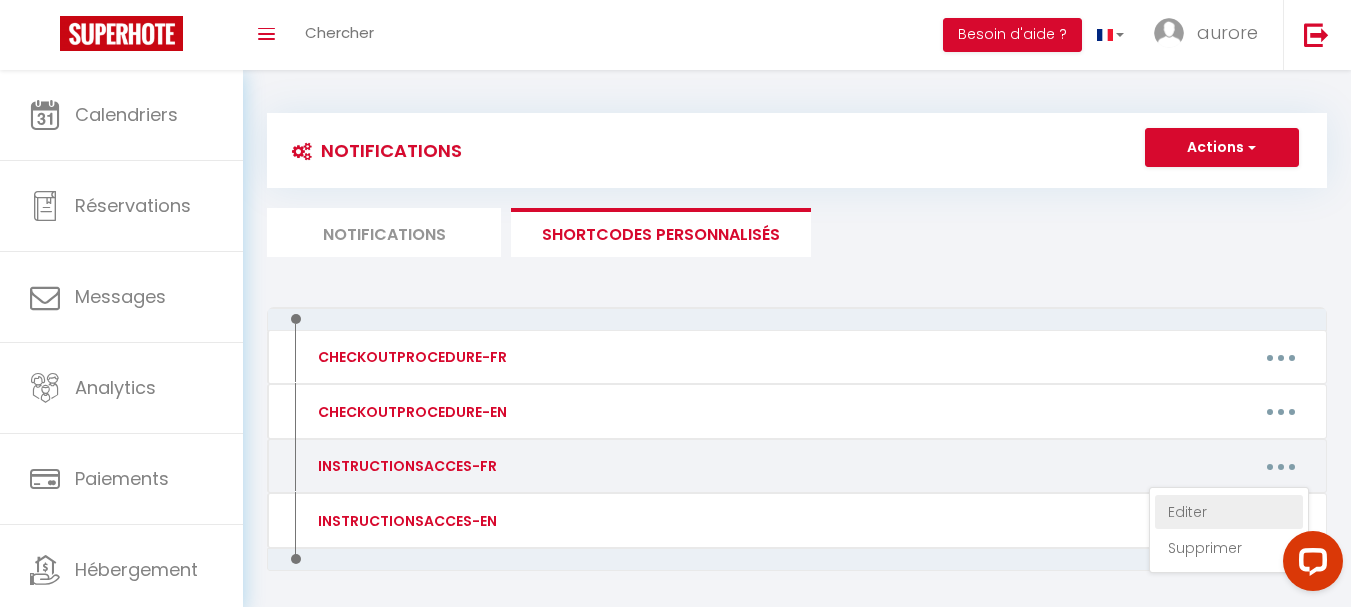 type on "INSTRUCTIONSACCES-FR" 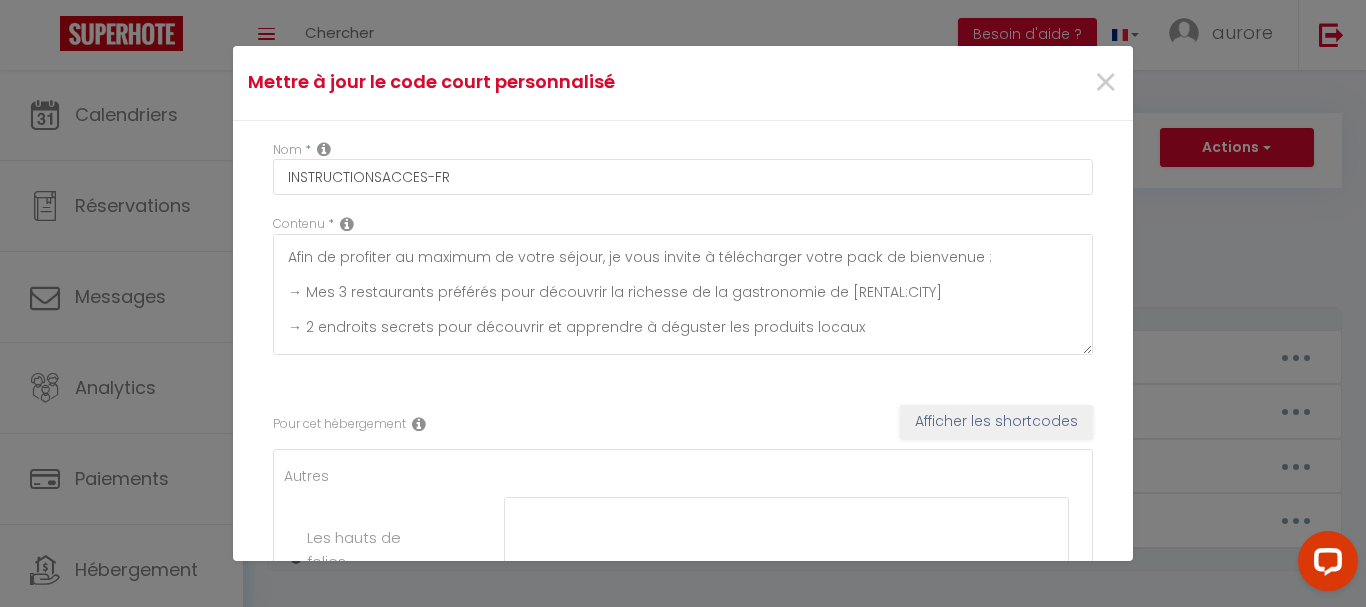scroll, scrollTop: 70, scrollLeft: 0, axis: vertical 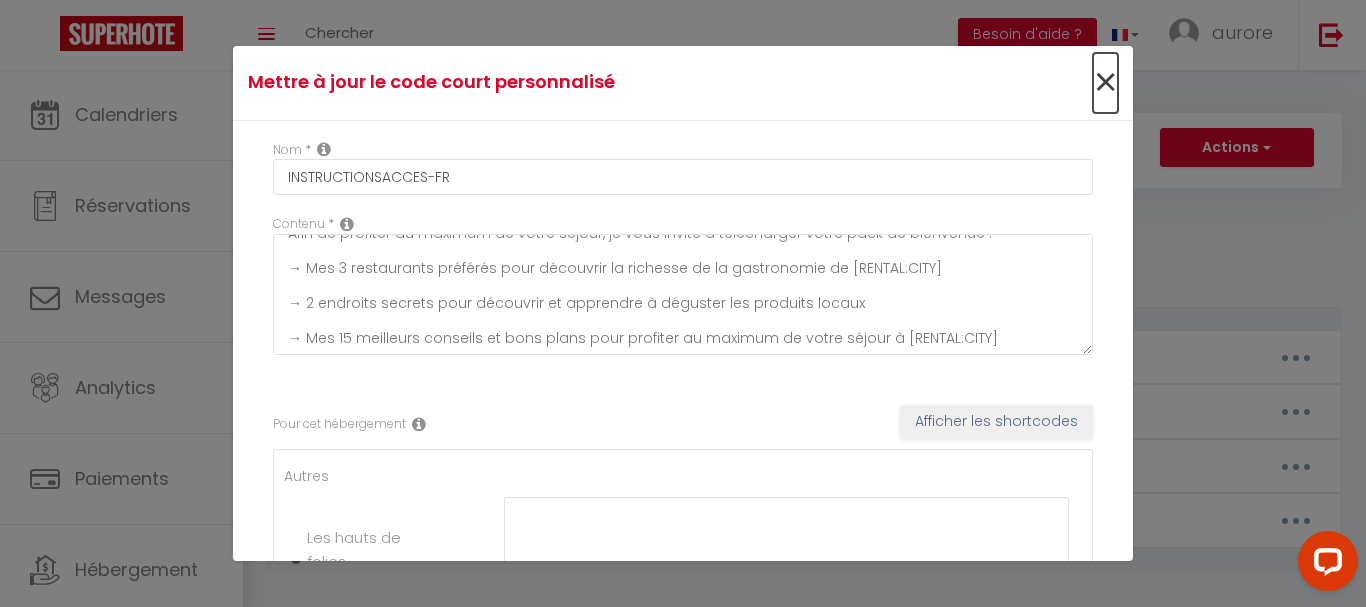 click on "×" at bounding box center (1105, 83) 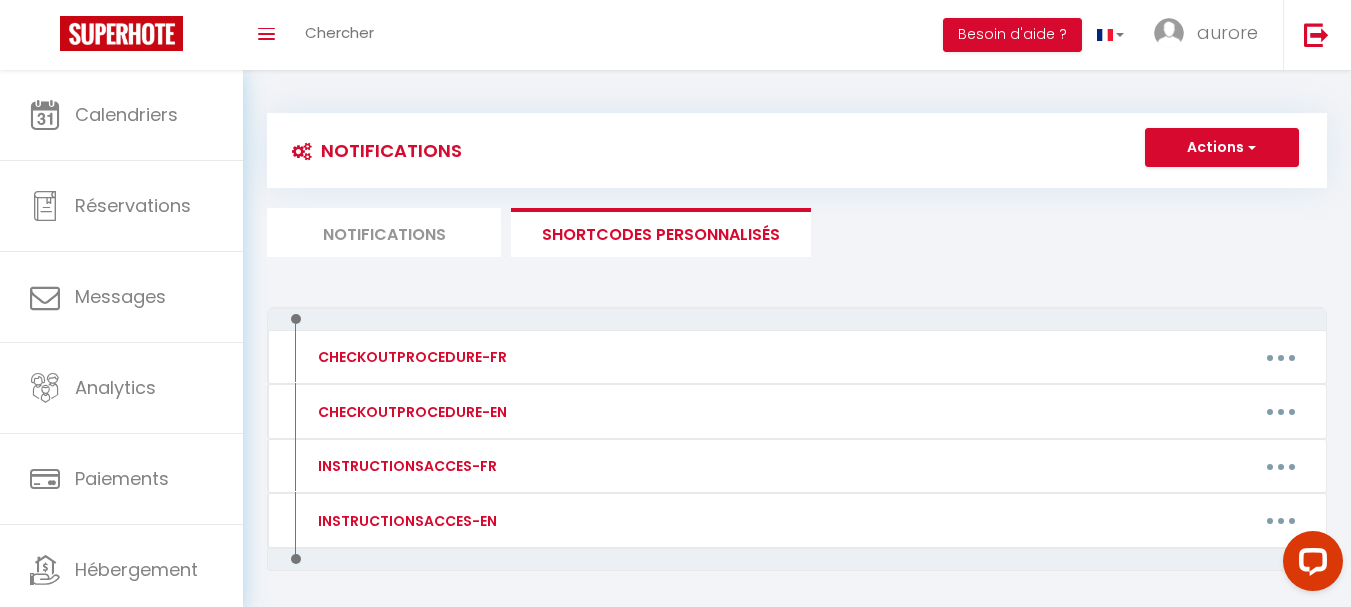 click on "Notifications" at bounding box center [384, 232] 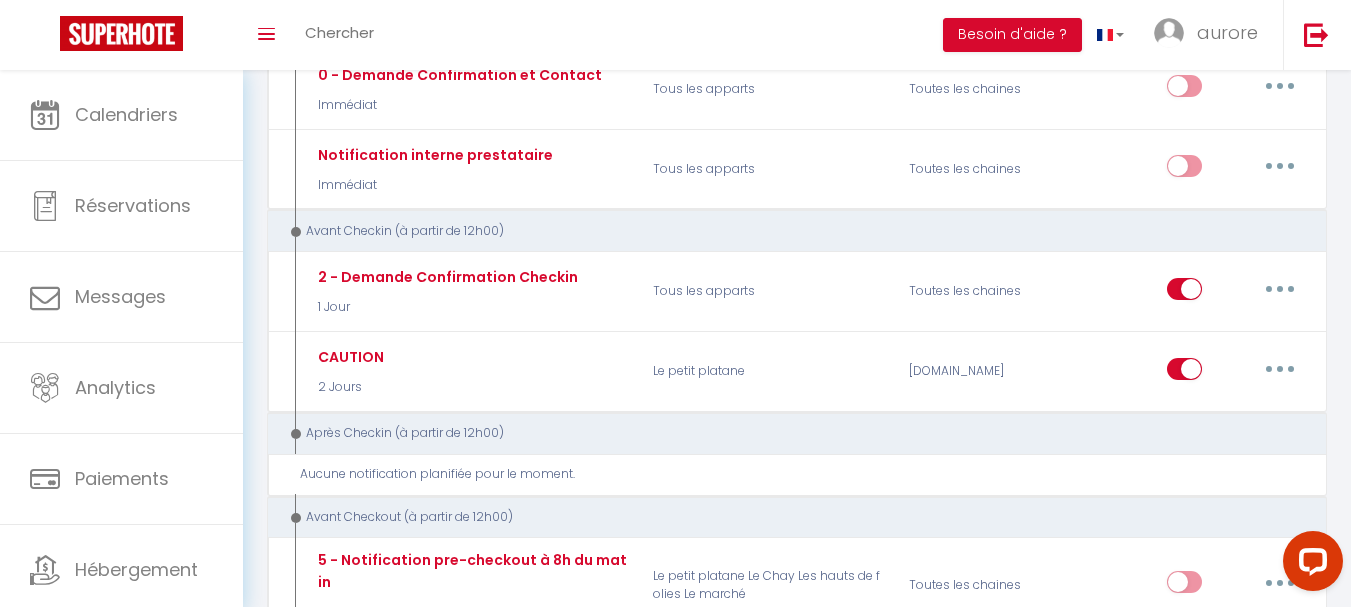 scroll, scrollTop: 0, scrollLeft: 0, axis: both 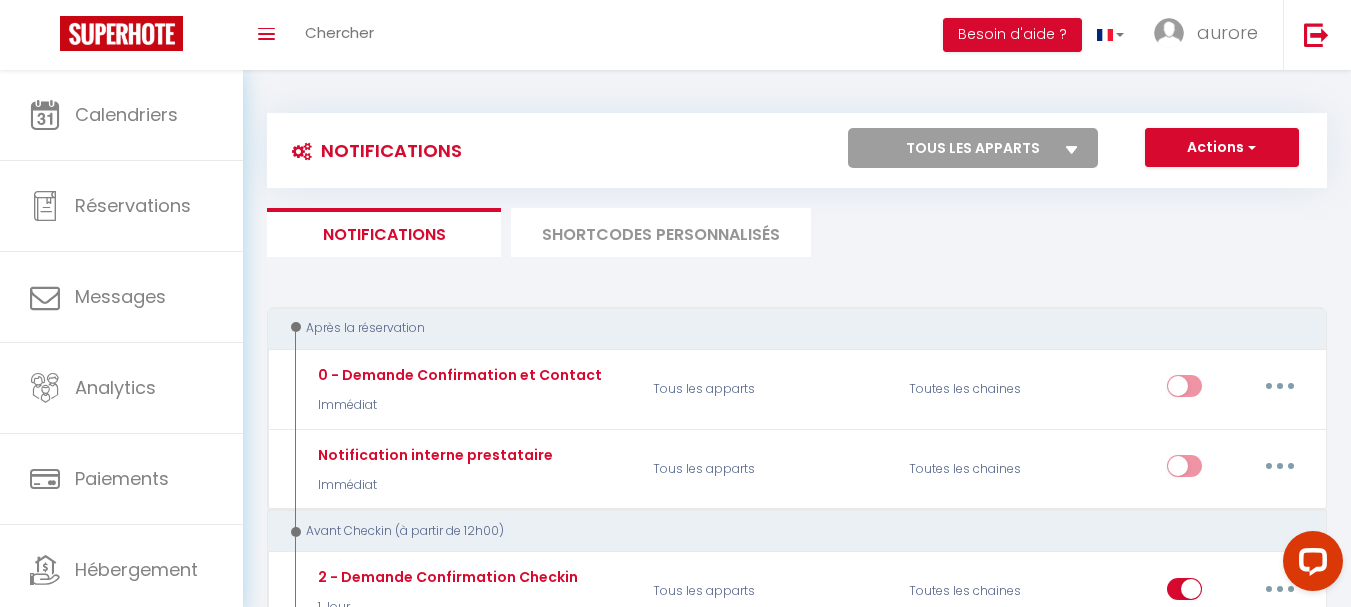 click on "Tous les apparts    Les hauts de folies Cabanon Le petit platane Le Chay Le marché" at bounding box center [973, 148] 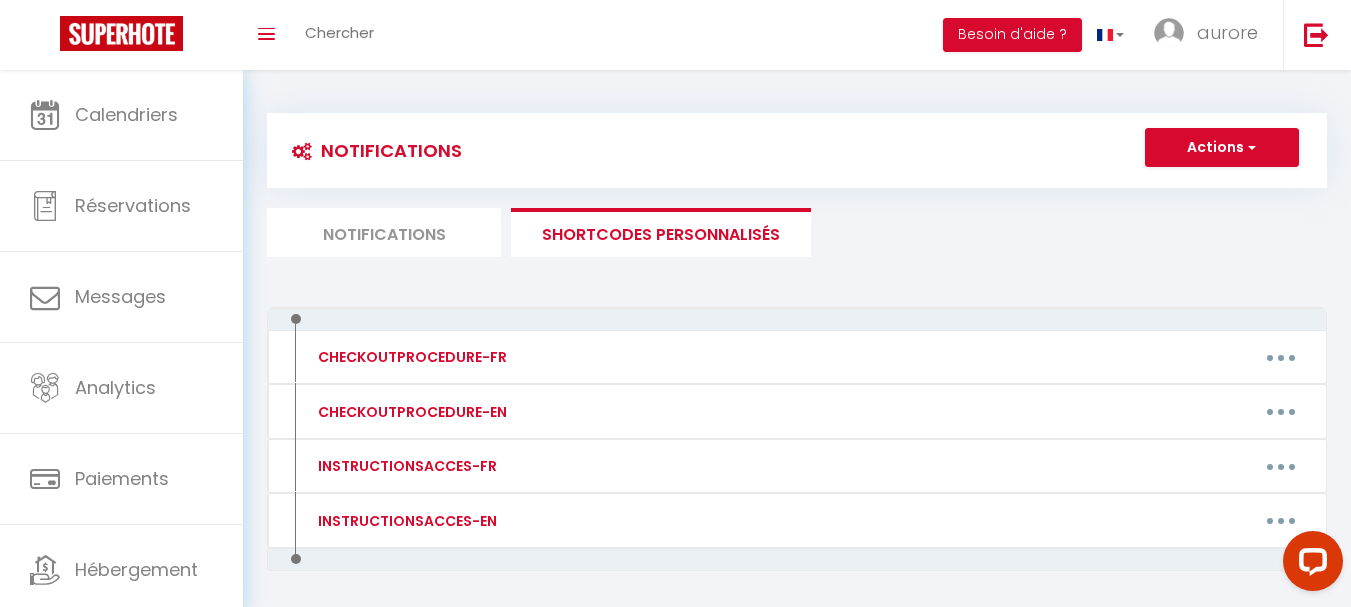 click on "Notifications" at bounding box center [384, 232] 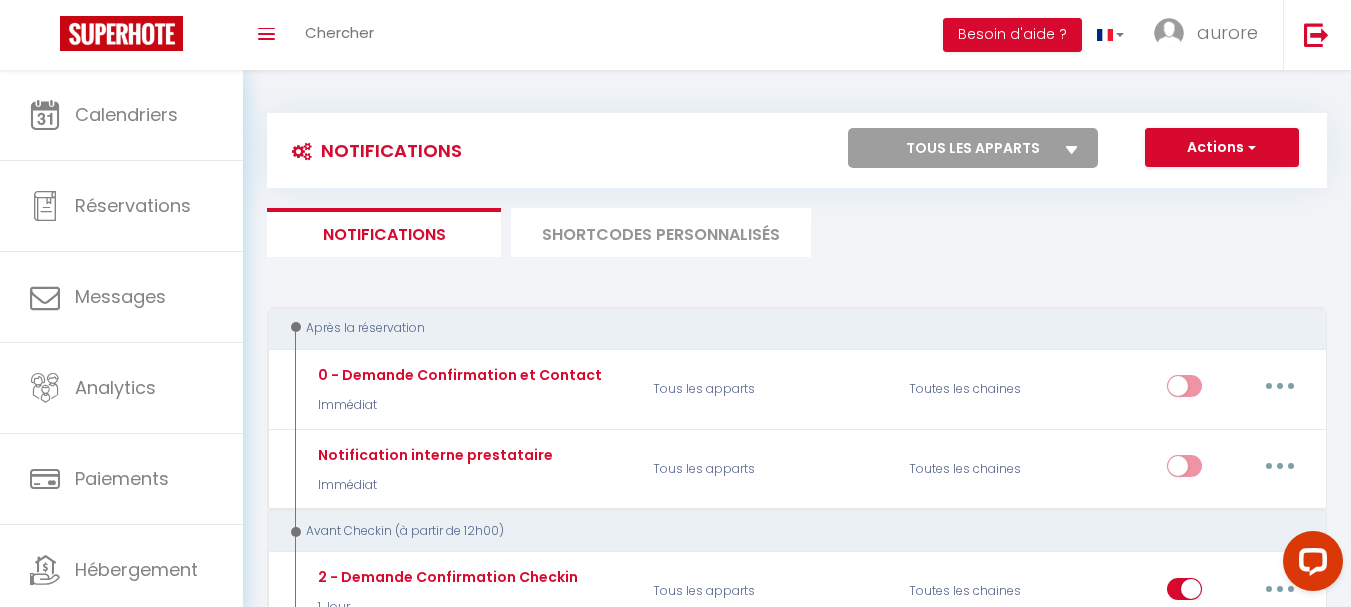 click on "Tous les apparts    Les hauts de folies Cabanon Le petit platane Le Chay Le marché" at bounding box center [973, 148] 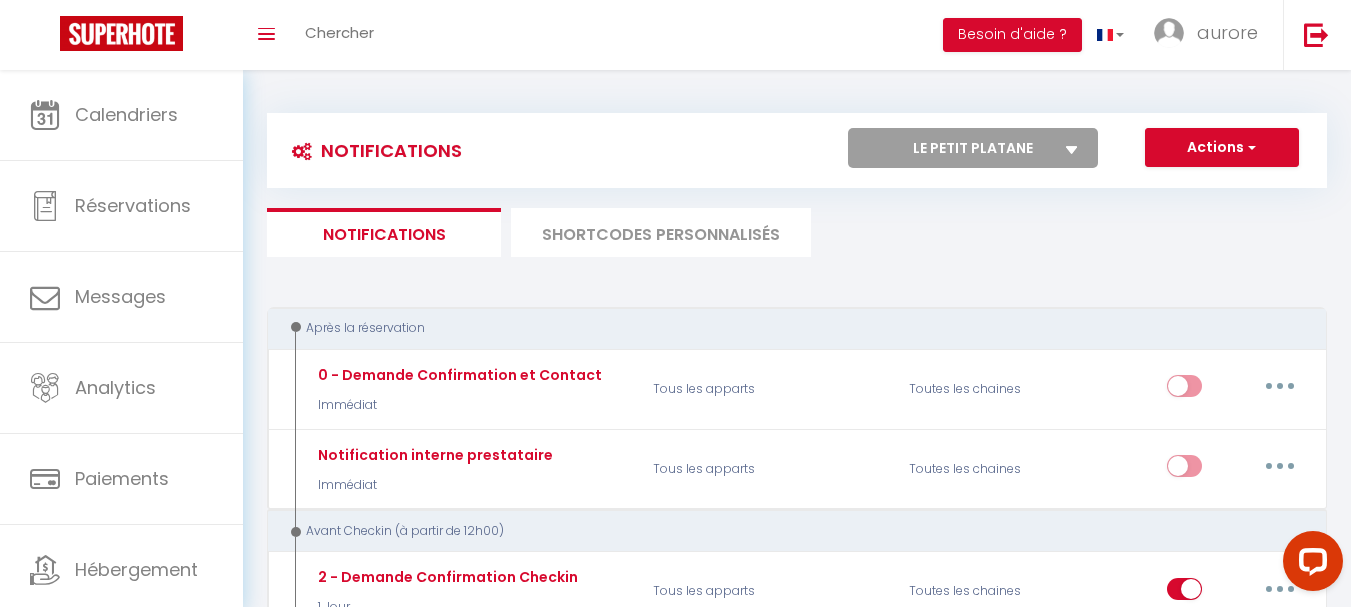 click on "Tous les apparts    Les hauts de folies Cabanon Le petit platane Le Chay Le marché" at bounding box center [973, 148] 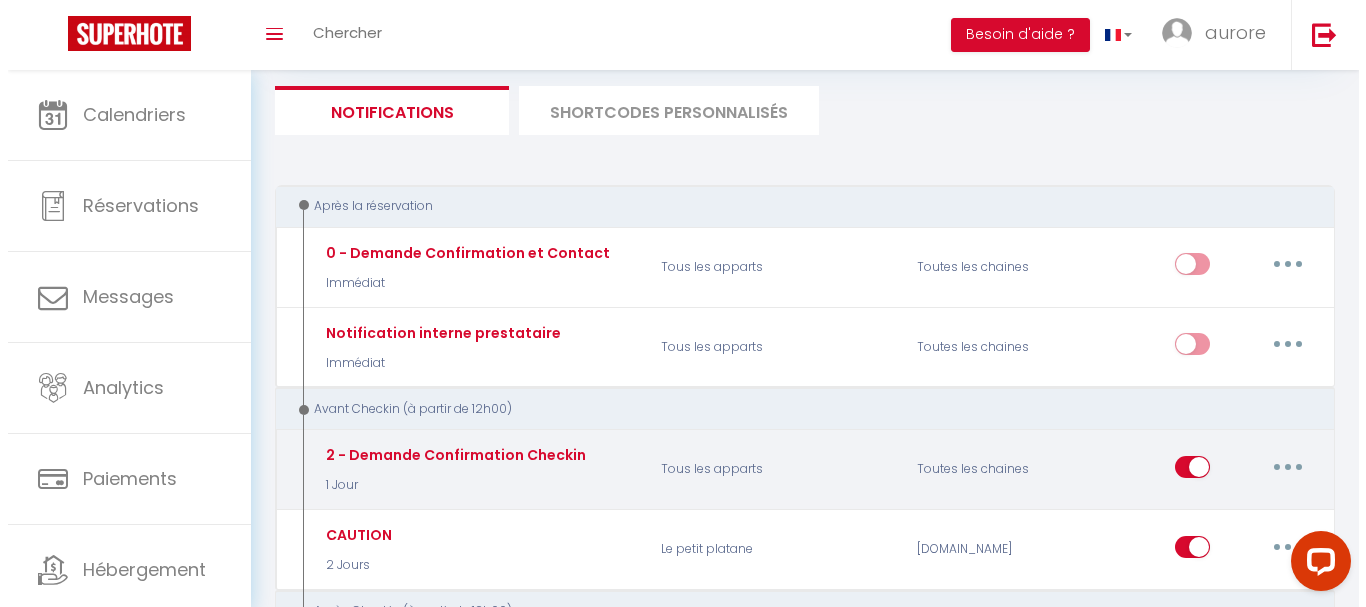 scroll, scrollTop: 0, scrollLeft: 0, axis: both 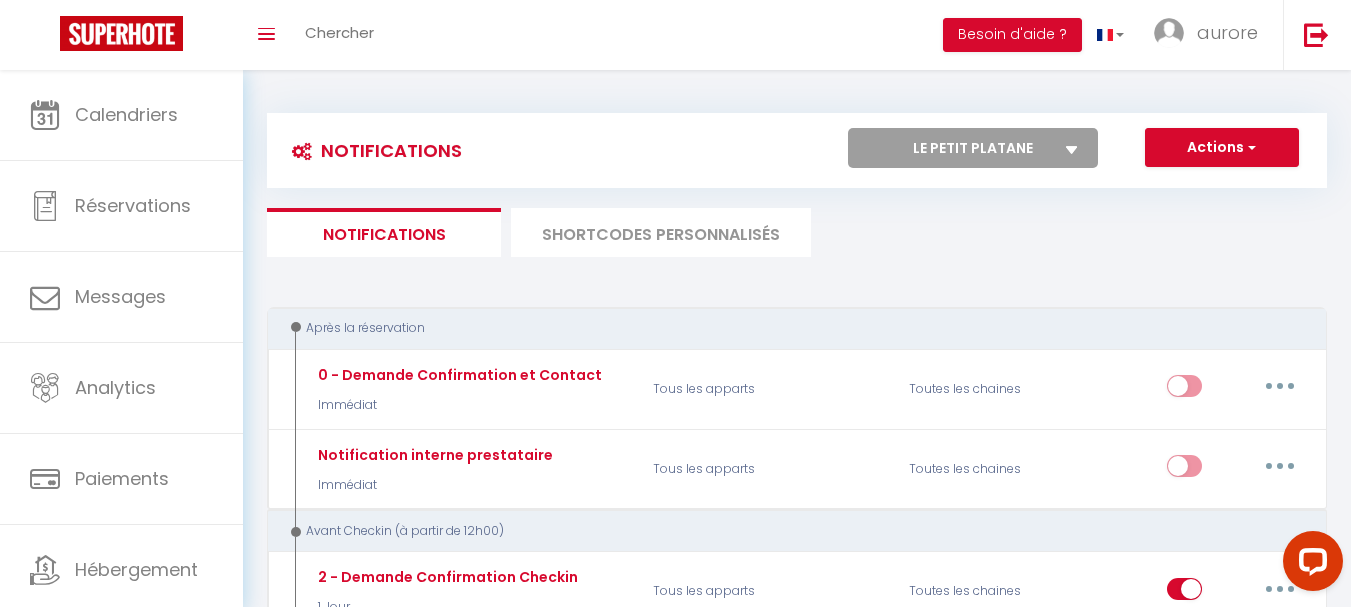 click on "SHORTCODES PERSONNALISÉS" at bounding box center [661, 232] 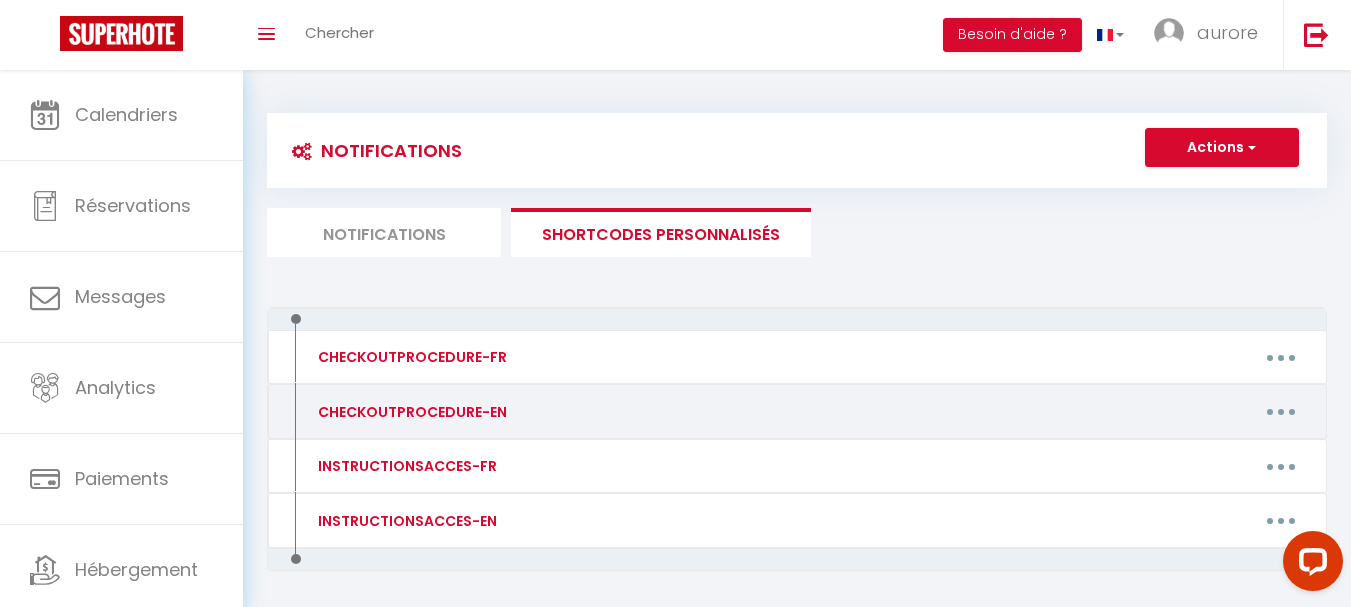 click at bounding box center [1281, 412] 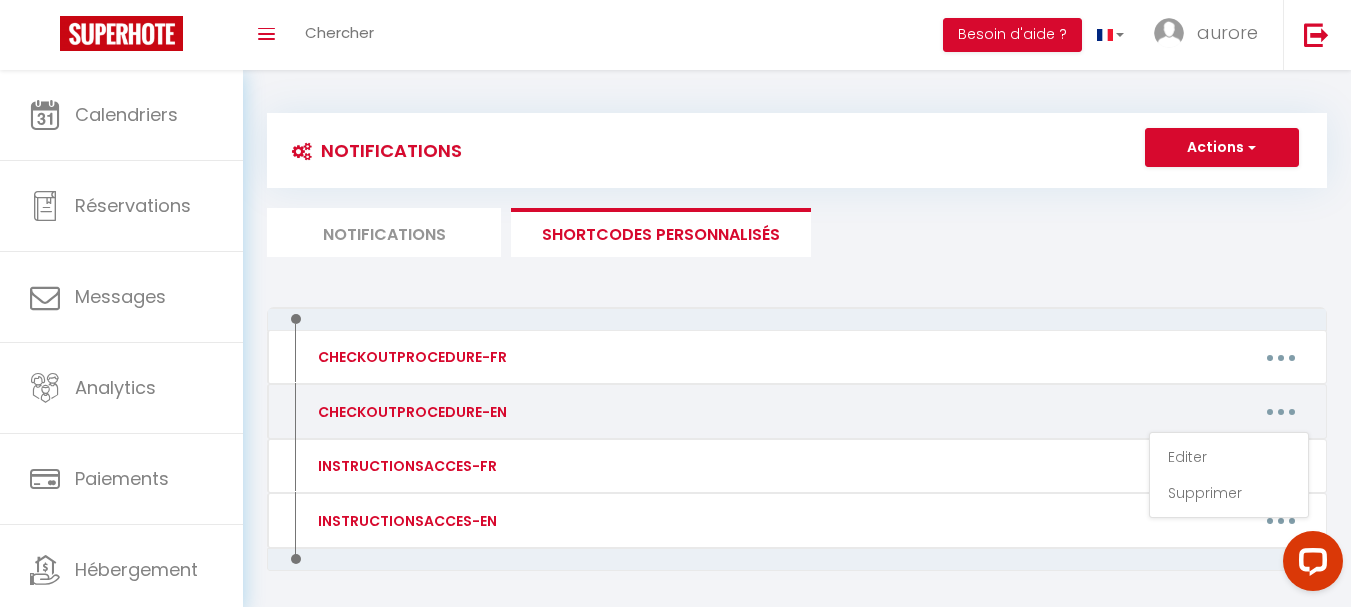 click at bounding box center [1281, 412] 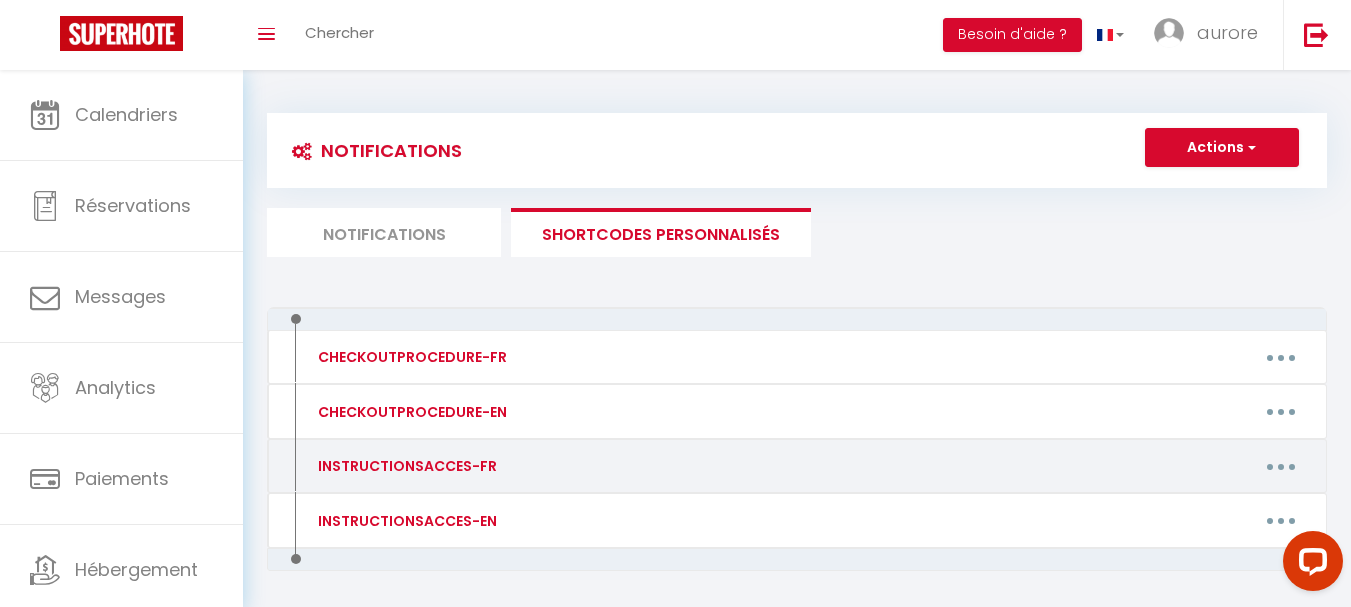 click at bounding box center [1281, 467] 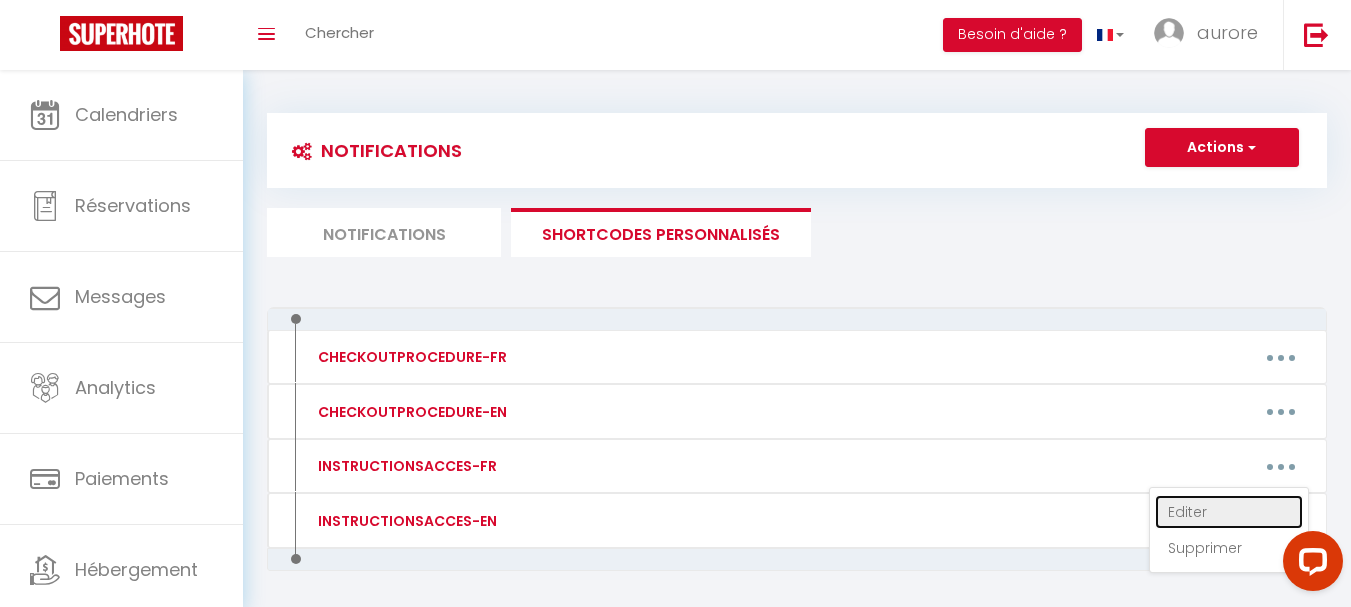 click on "Editer" at bounding box center [1229, 512] 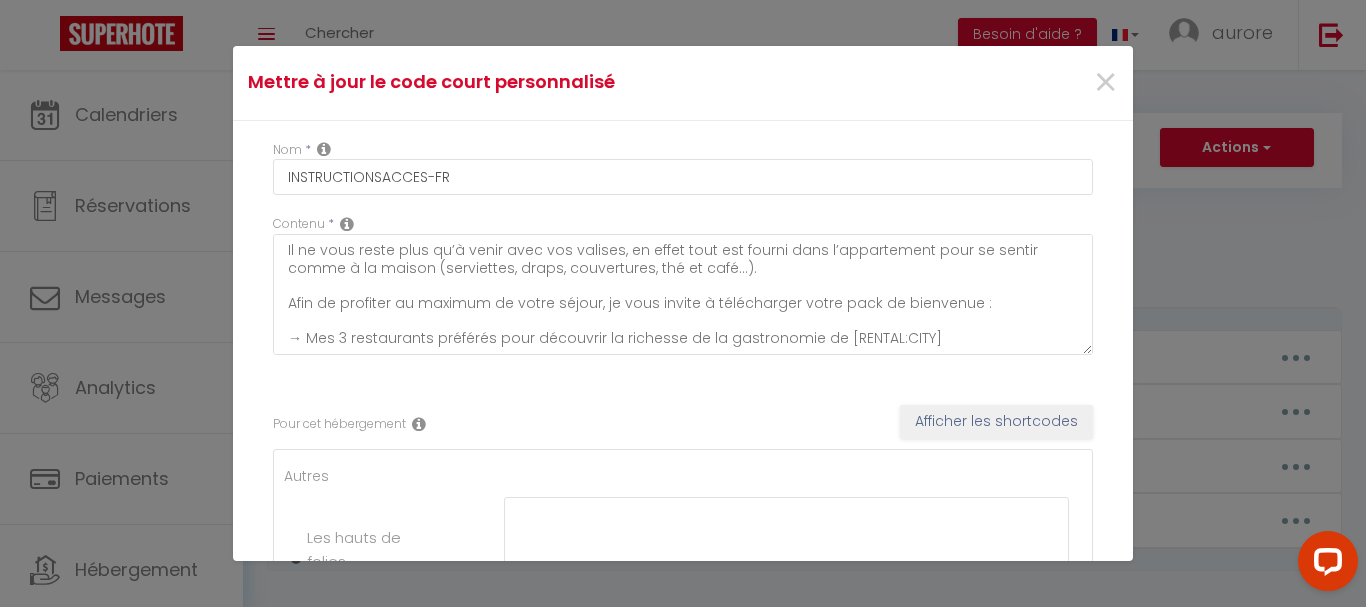scroll, scrollTop: 70, scrollLeft: 0, axis: vertical 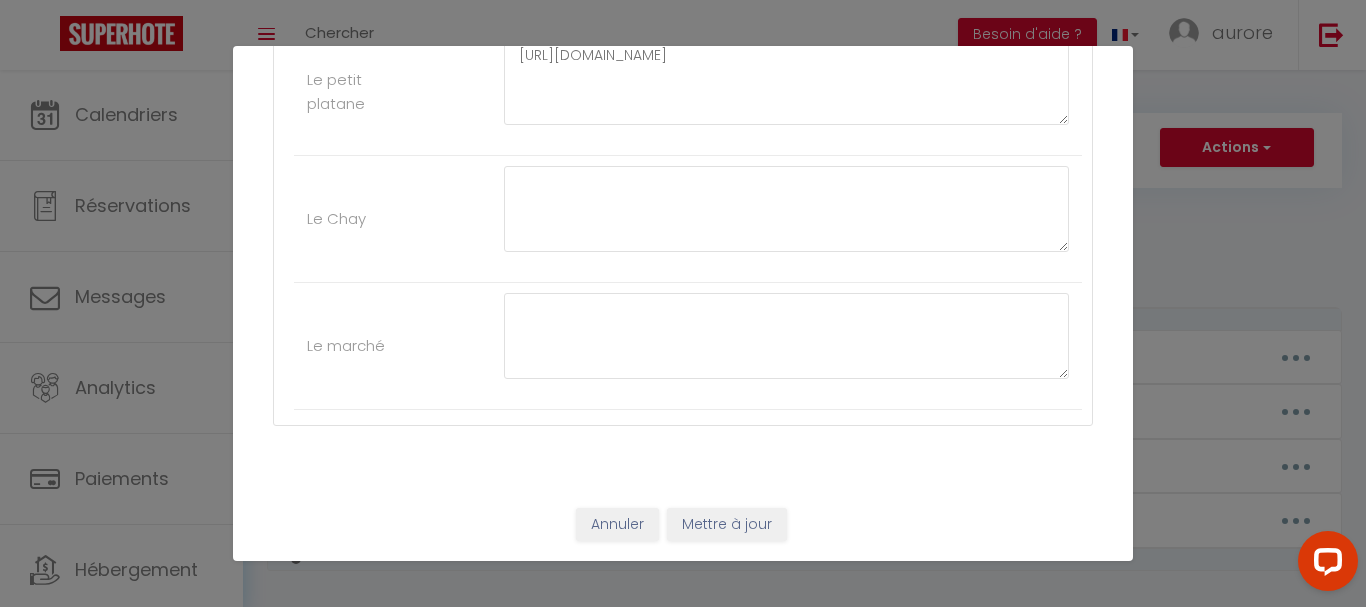 click on "Annuler
Mettre à jour" at bounding box center [683, 532] 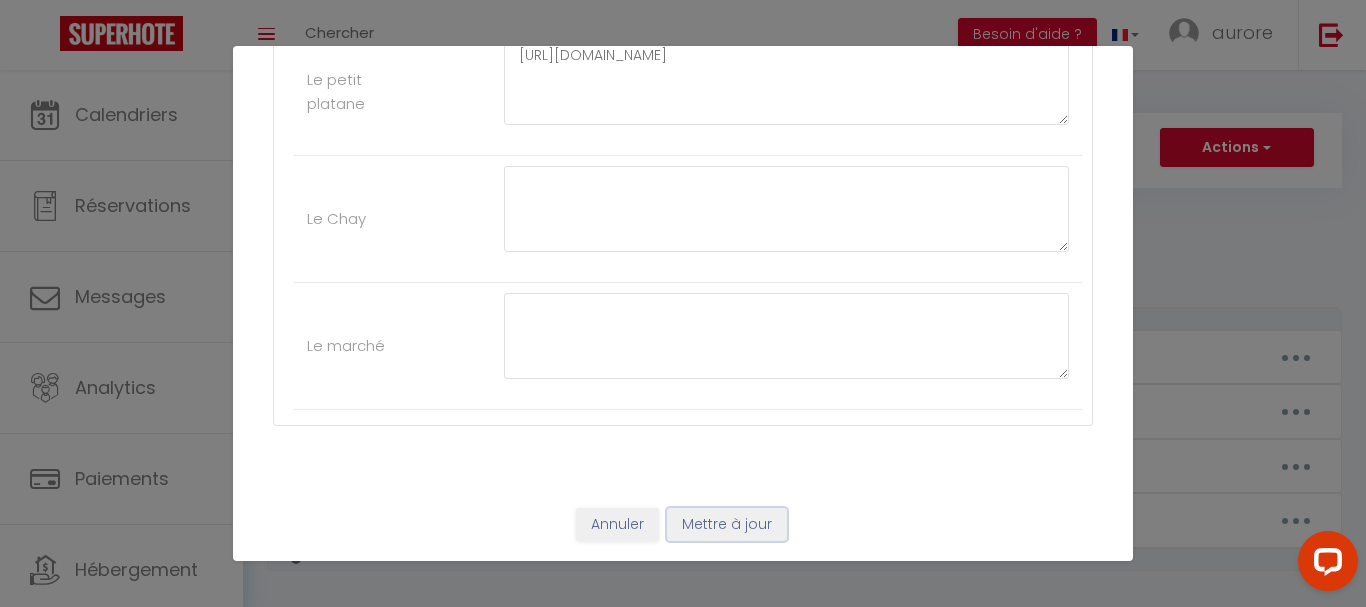 click on "Mettre à jour" at bounding box center [727, 525] 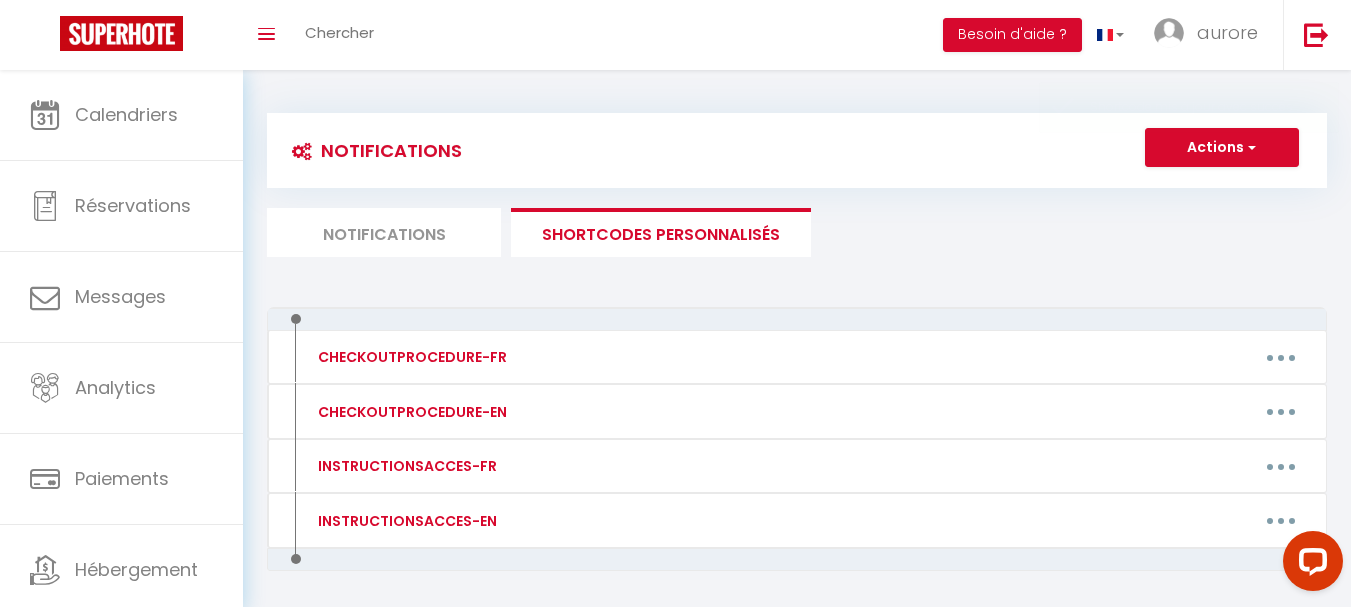 click on "Notifications" at bounding box center [384, 232] 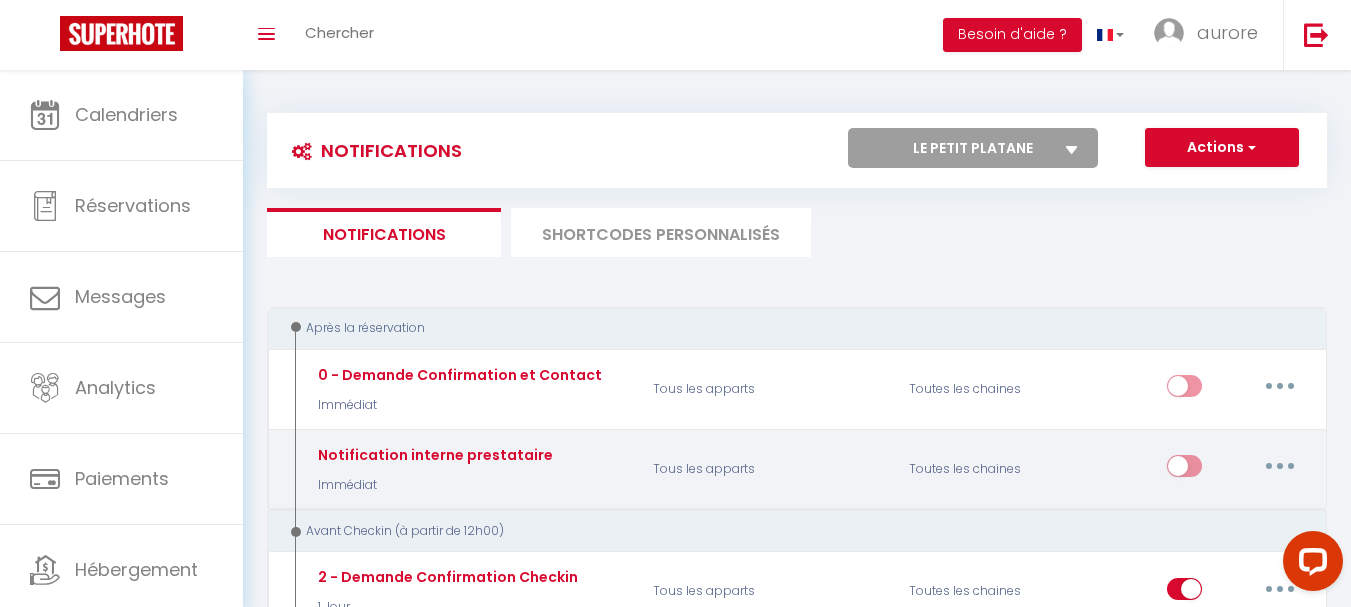 click at bounding box center [1280, 466] 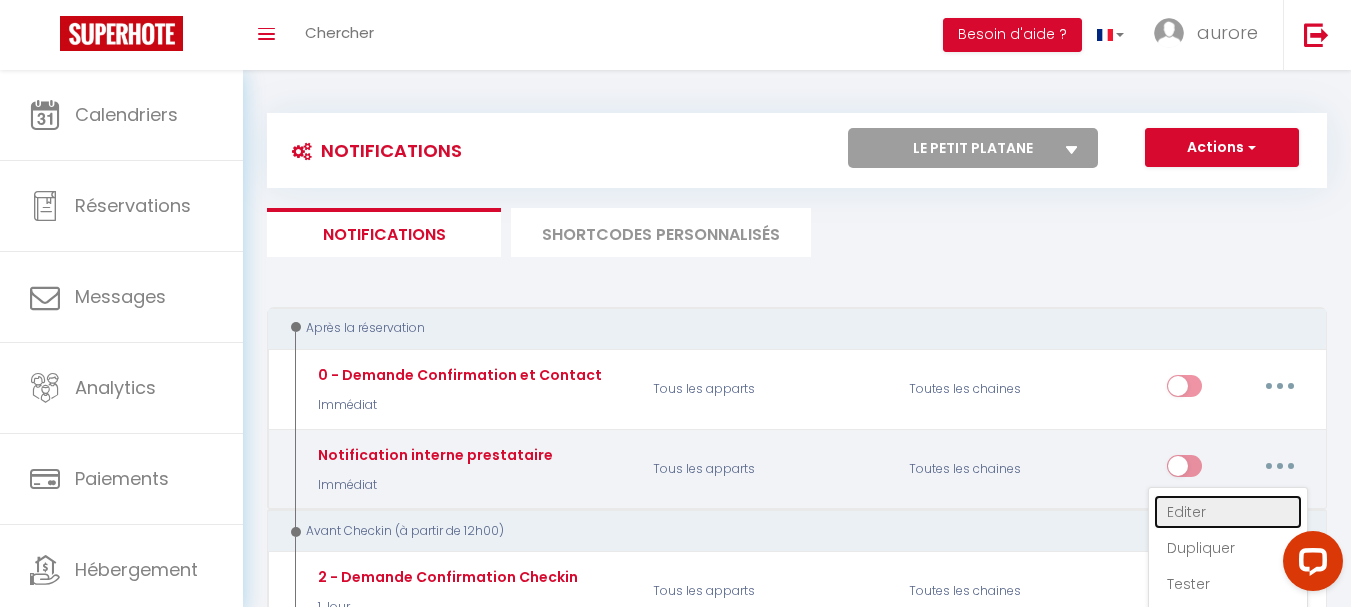 click on "Editer" at bounding box center [1228, 512] 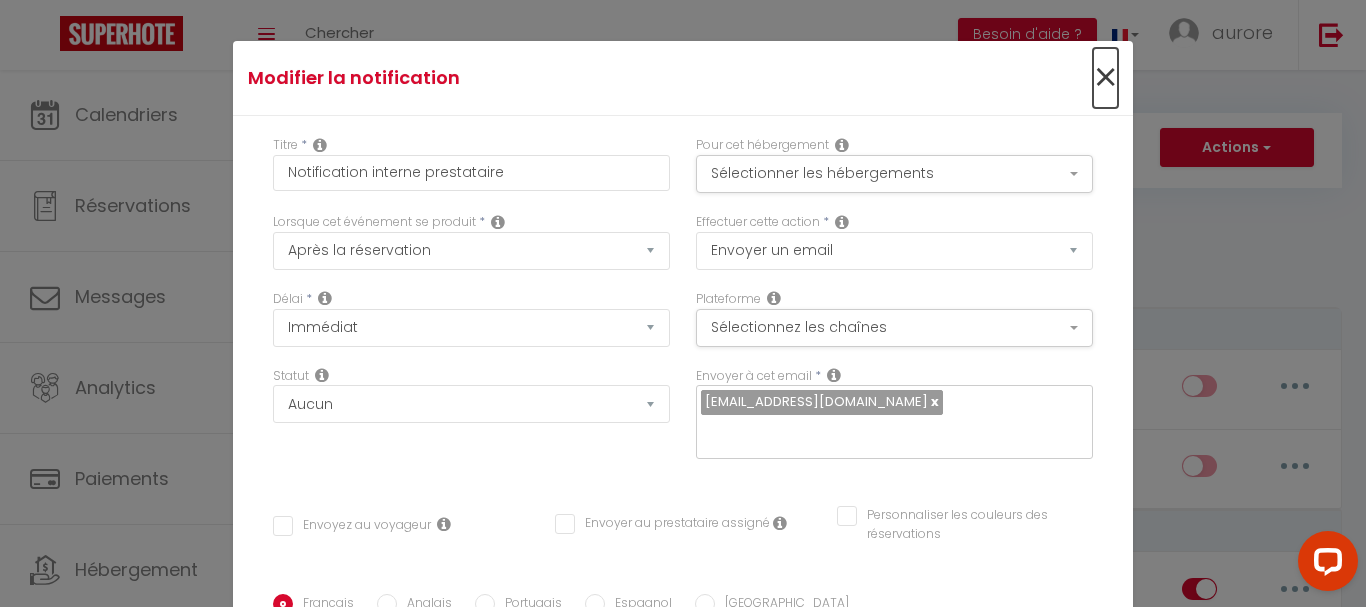 click on "×" at bounding box center (1105, 78) 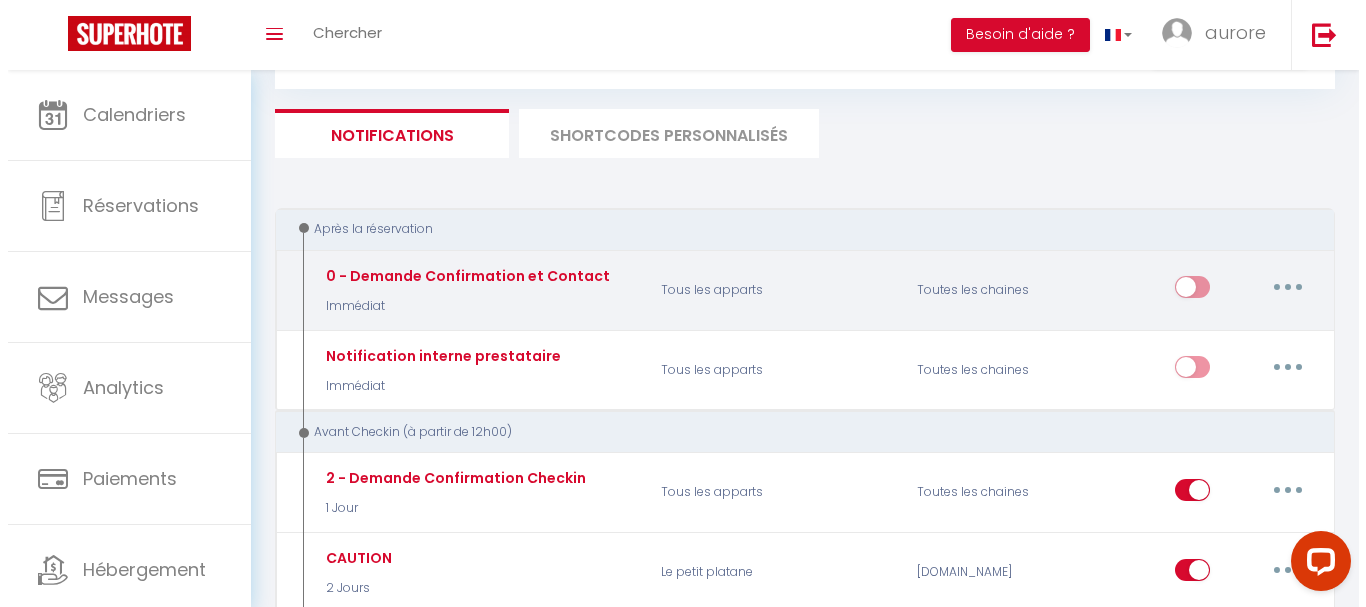 scroll, scrollTop: 100, scrollLeft: 0, axis: vertical 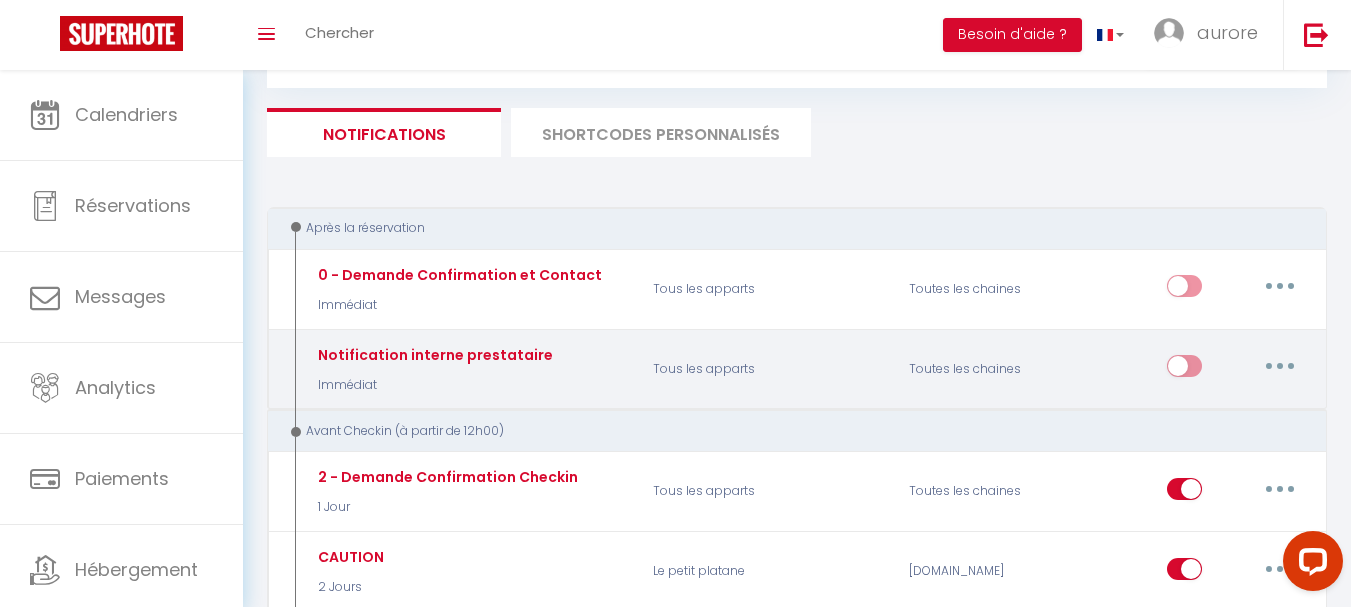 click on "Editer   Dupliquer   Tester   Supprimer" at bounding box center (1237, 369) 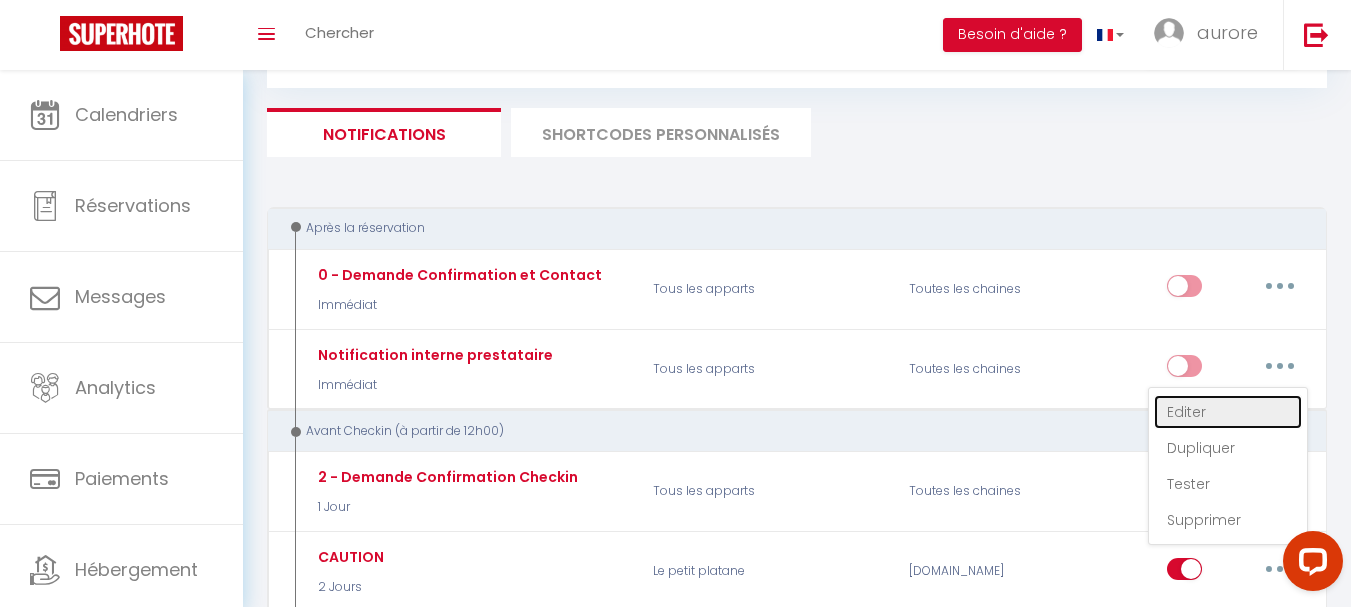 click on "Editer" at bounding box center (1228, 412) 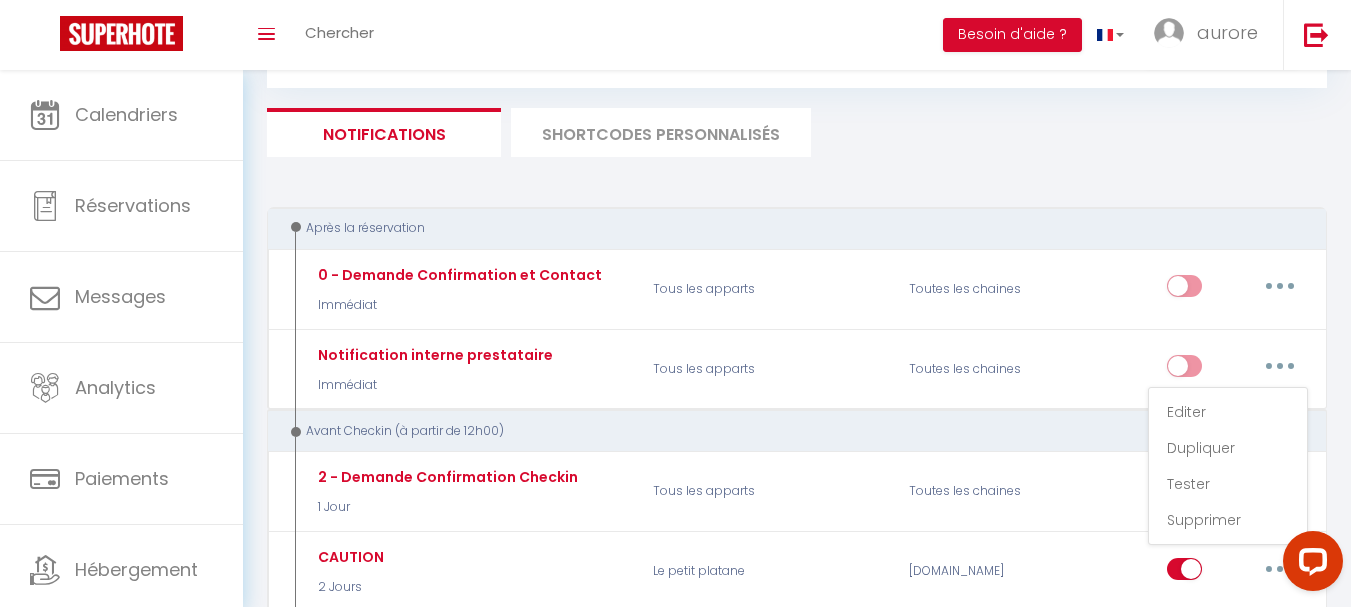 checkbox on "false" 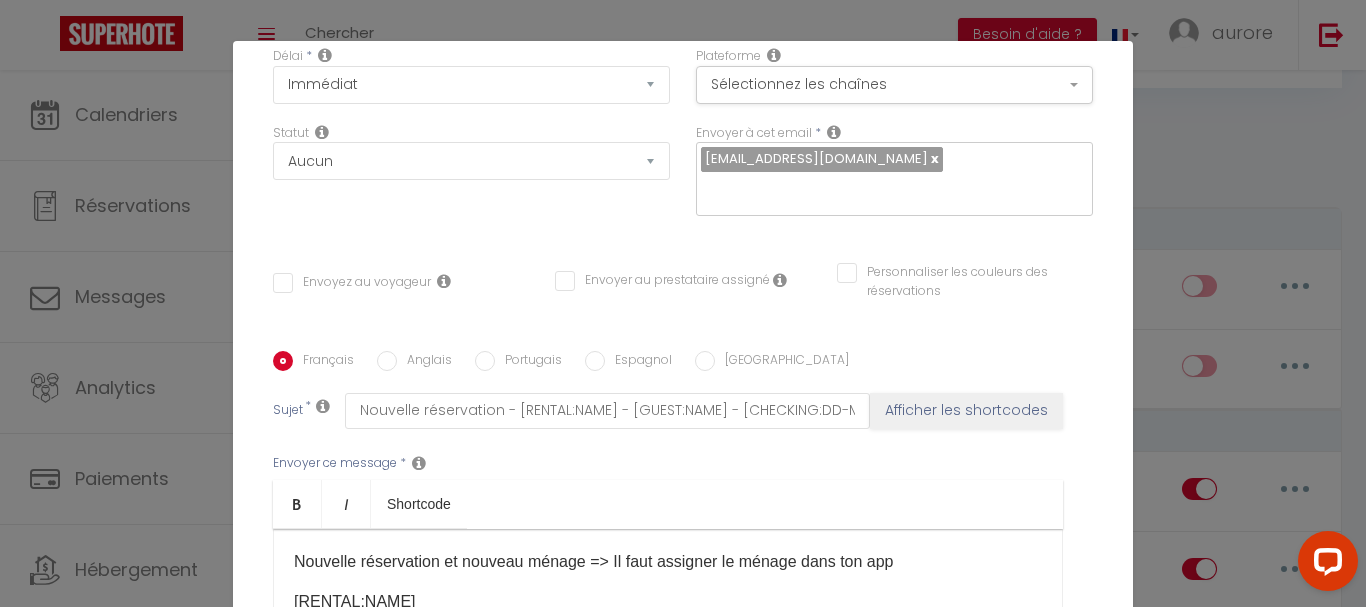 scroll, scrollTop: 484, scrollLeft: 0, axis: vertical 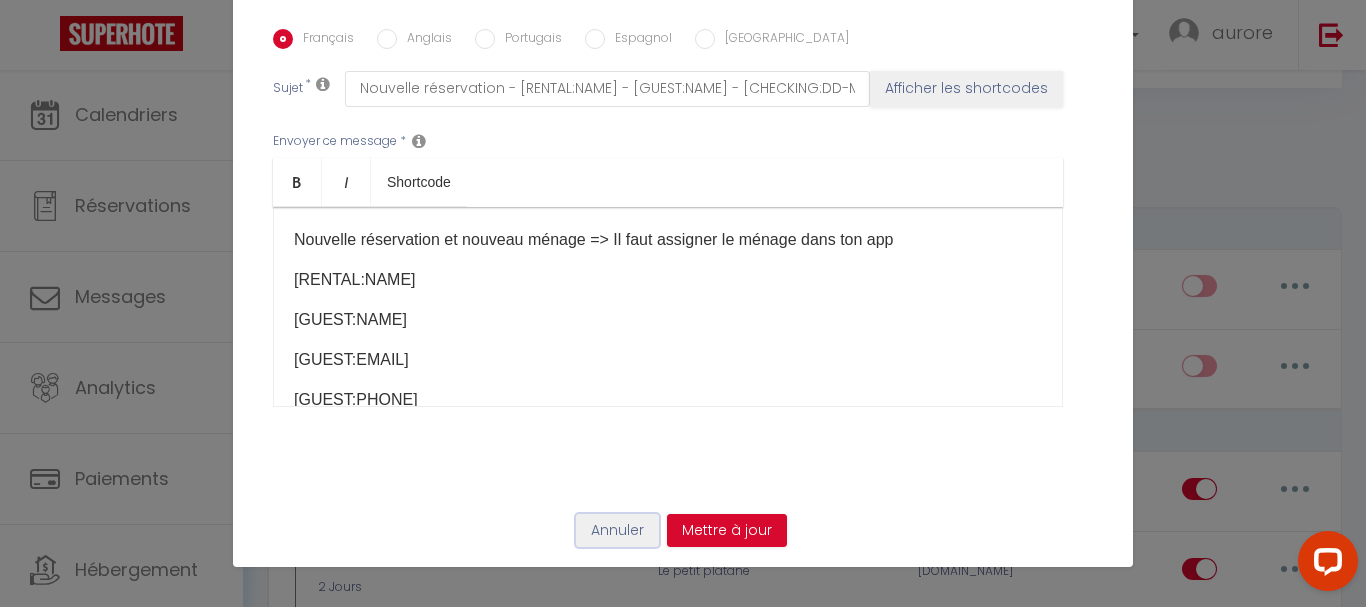 click on "Annuler" at bounding box center (617, 531) 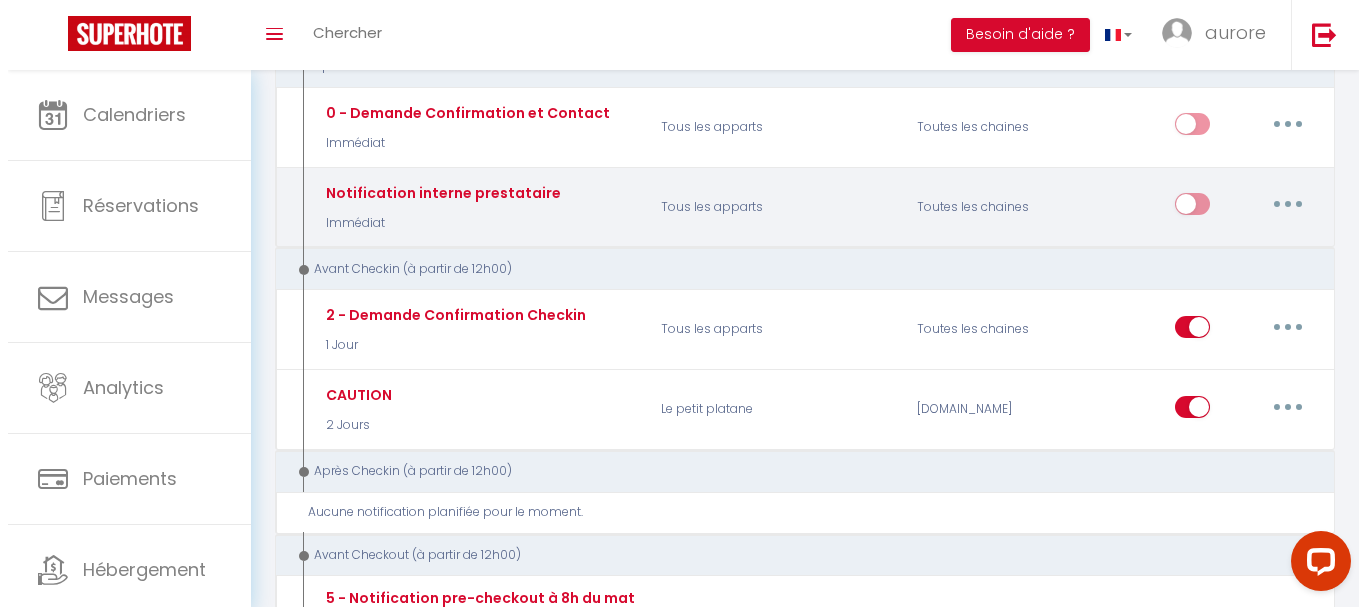 scroll, scrollTop: 300, scrollLeft: 0, axis: vertical 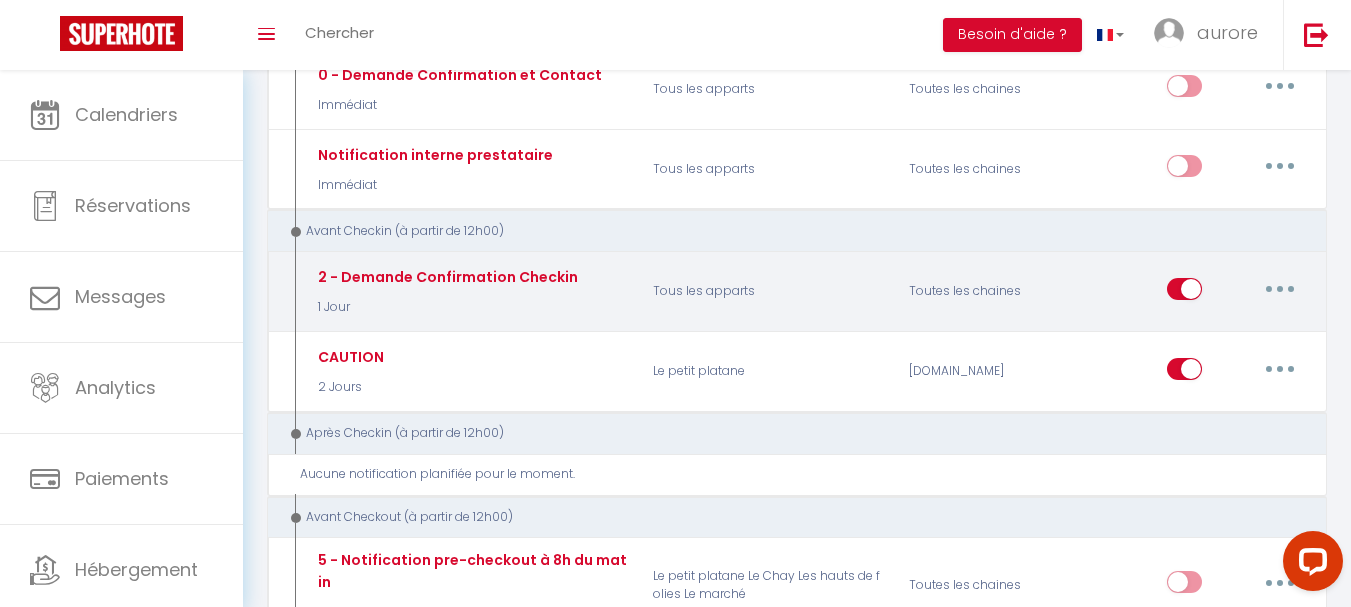 click at bounding box center [1280, 289] 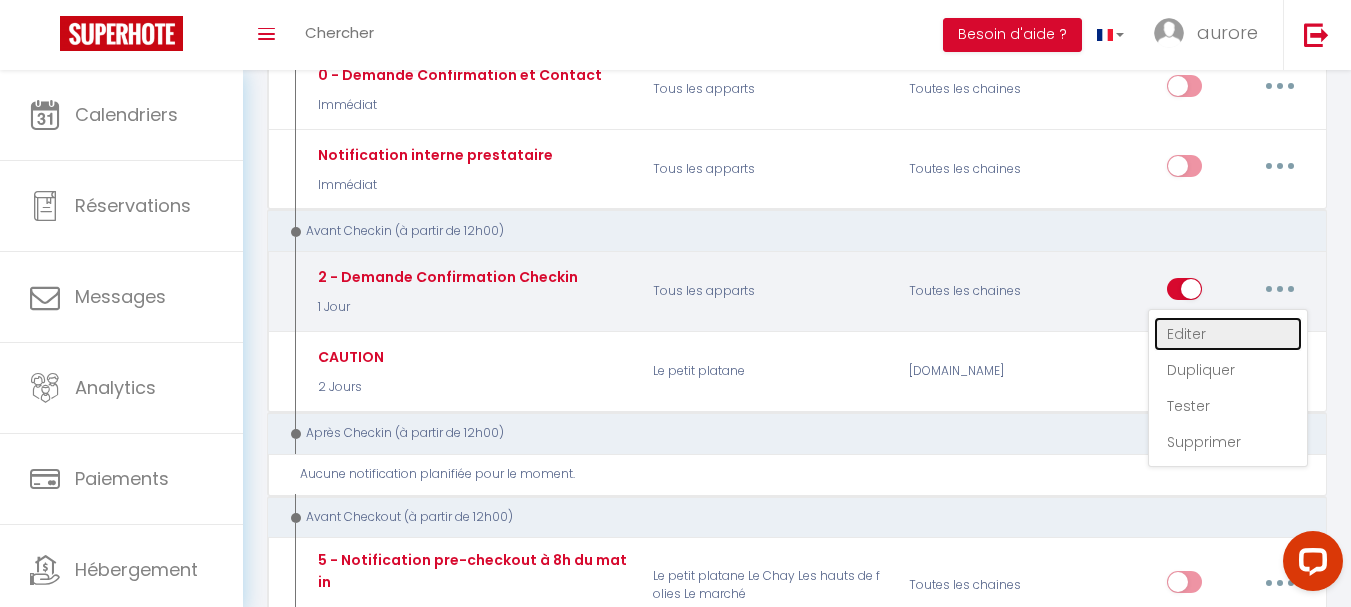 click on "Editer" at bounding box center (1228, 334) 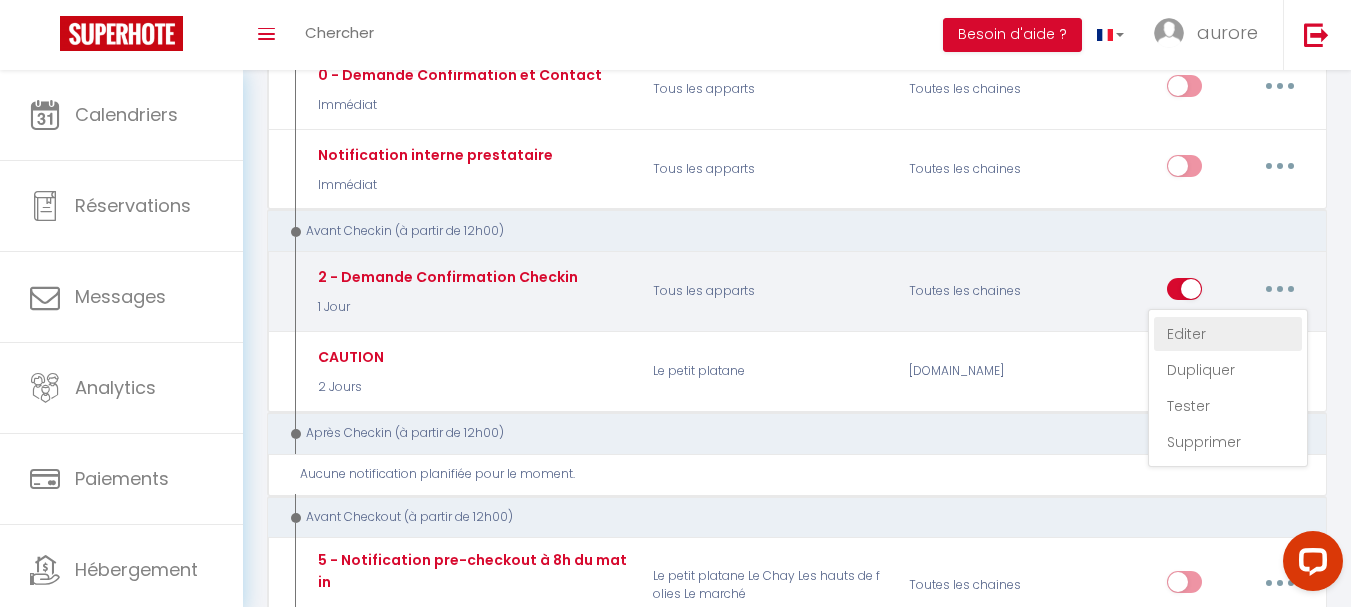 type on "2 - Demande Confirmation Checkin" 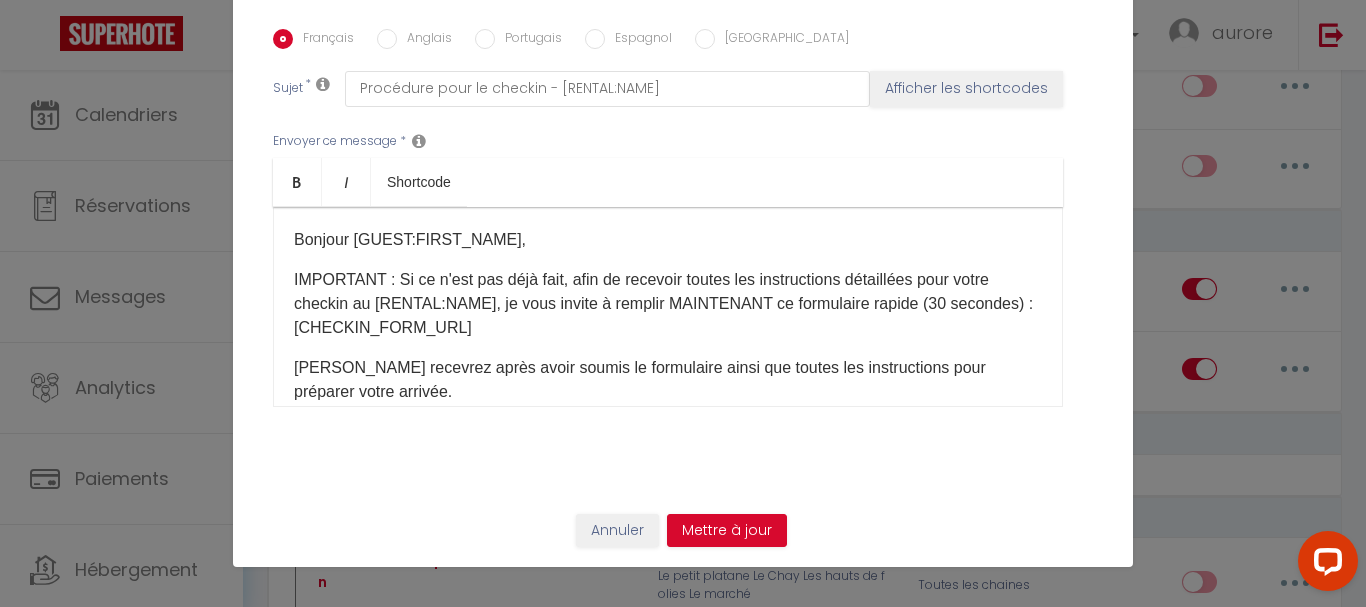 scroll, scrollTop: 384, scrollLeft: 0, axis: vertical 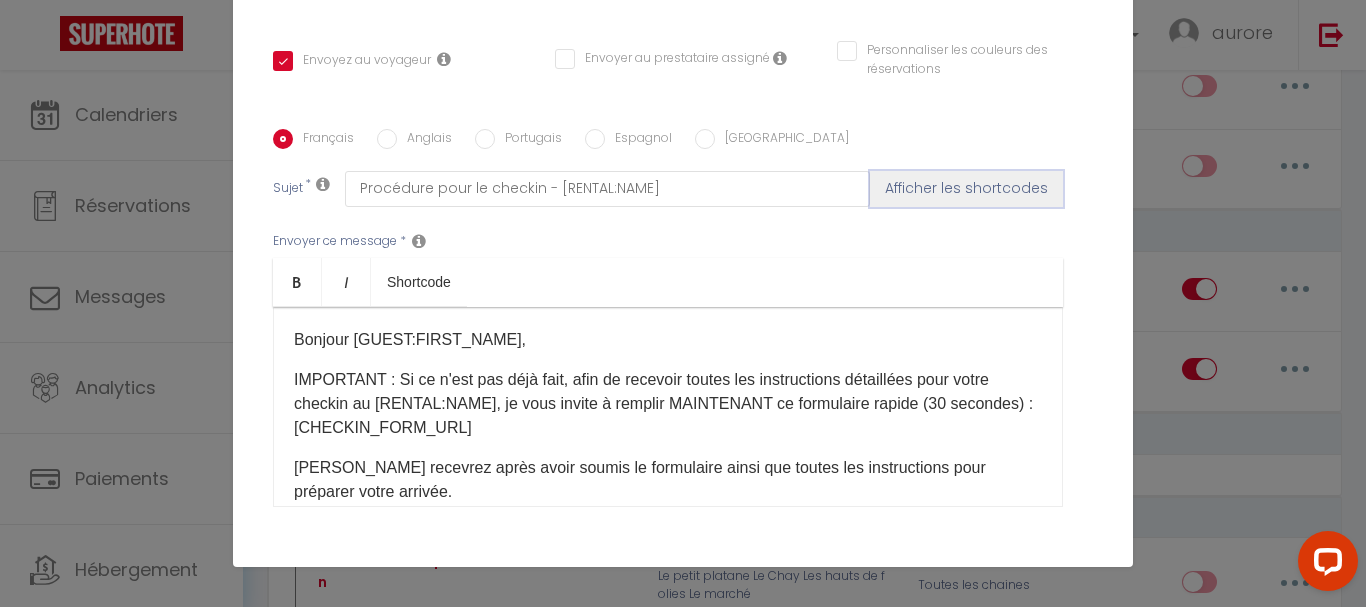 click on "Afficher les shortcodes" at bounding box center [966, 189] 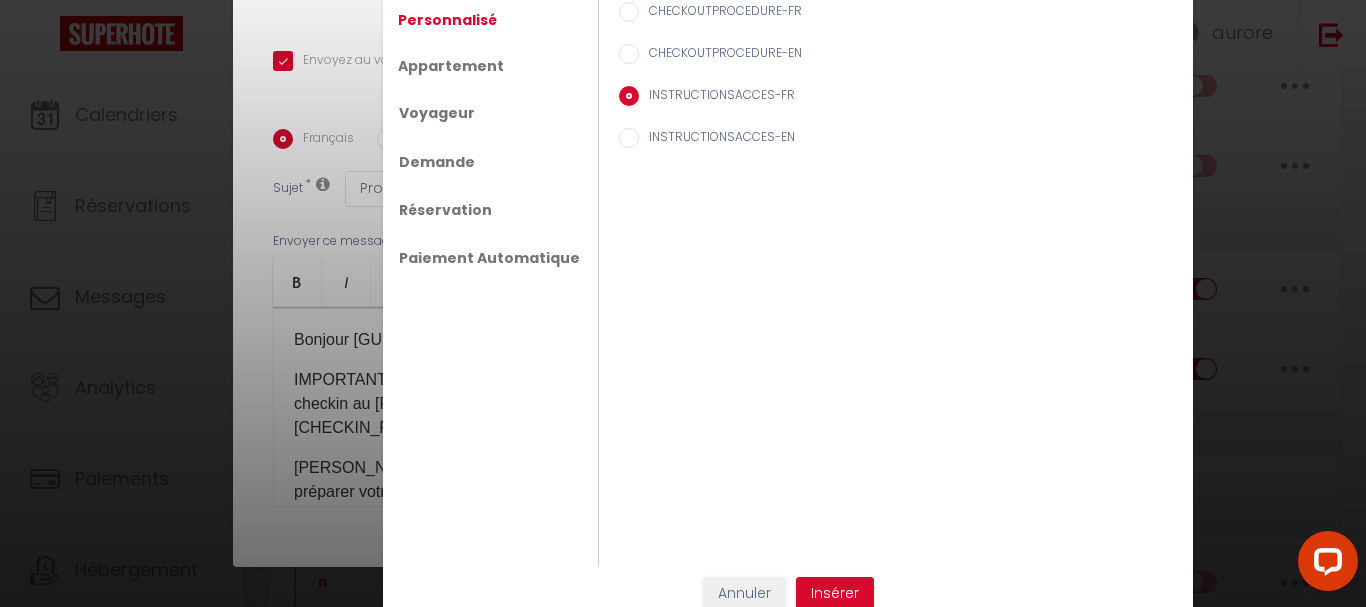 scroll, scrollTop: 38, scrollLeft: 0, axis: vertical 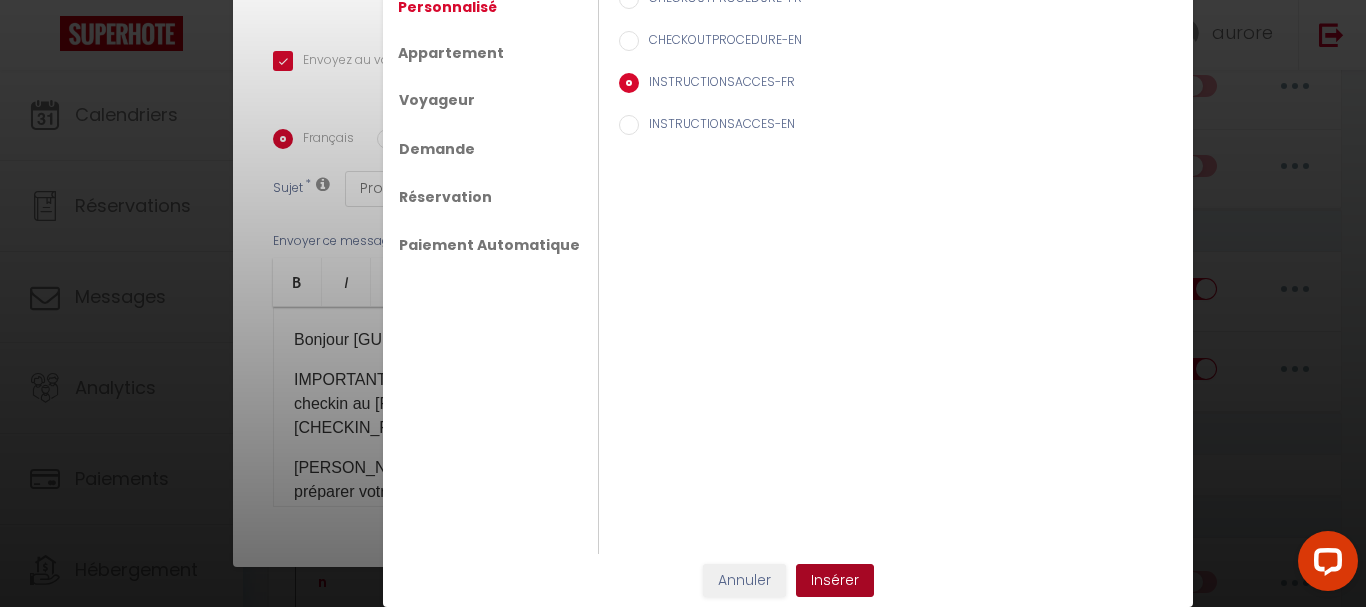 click on "Insérer" at bounding box center [835, 581] 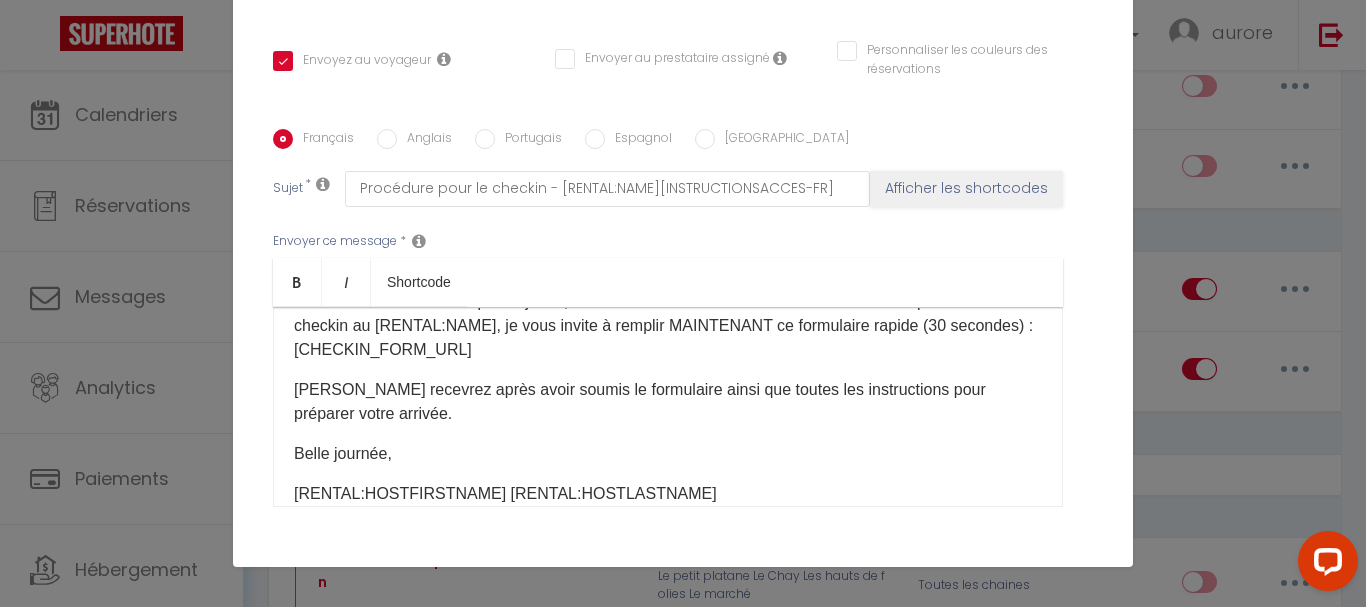 scroll, scrollTop: 158, scrollLeft: 0, axis: vertical 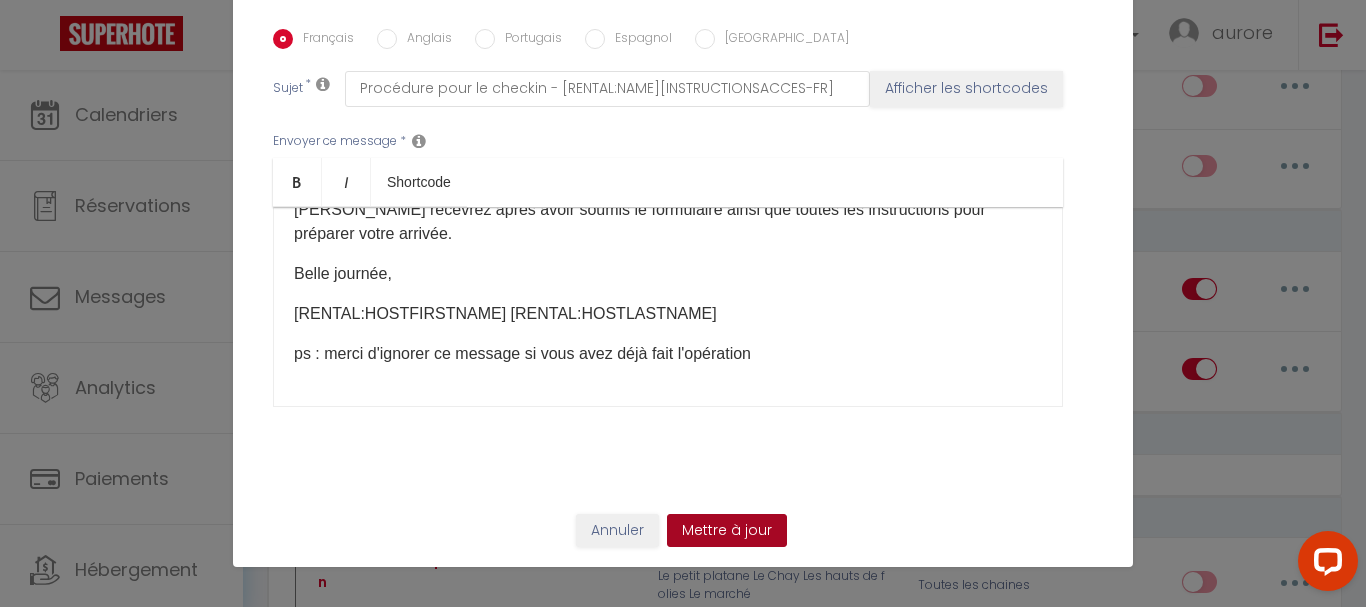 click on "Mettre à jour" at bounding box center [727, 531] 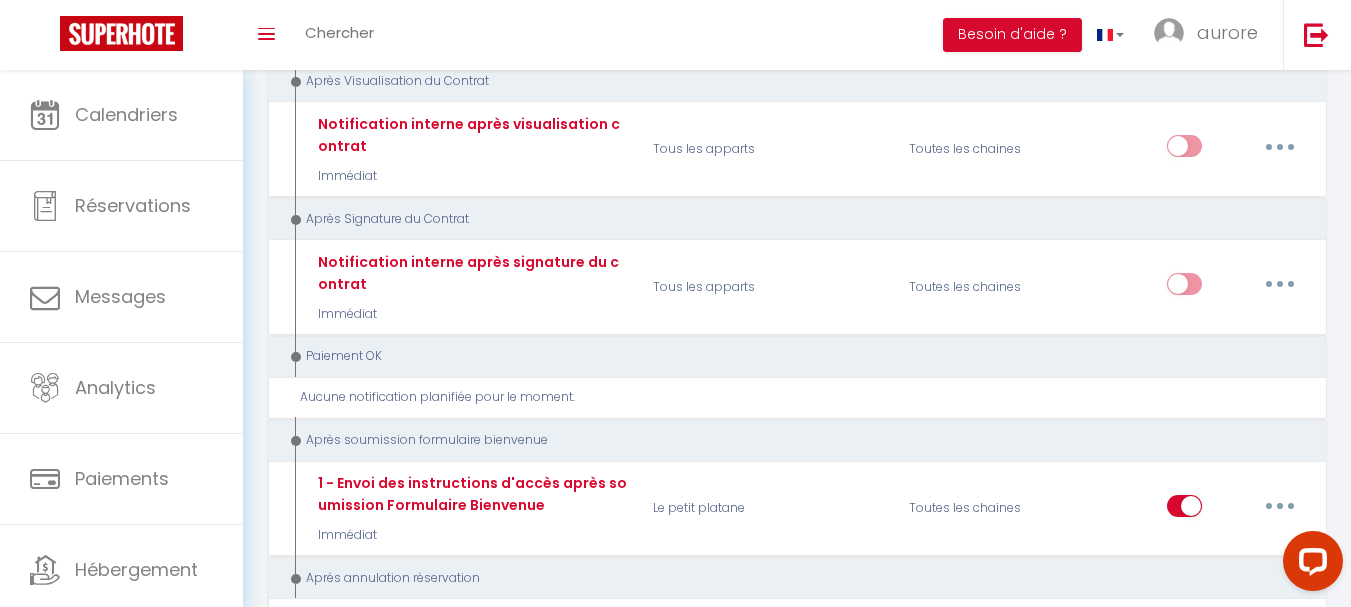 scroll, scrollTop: 2300, scrollLeft: 0, axis: vertical 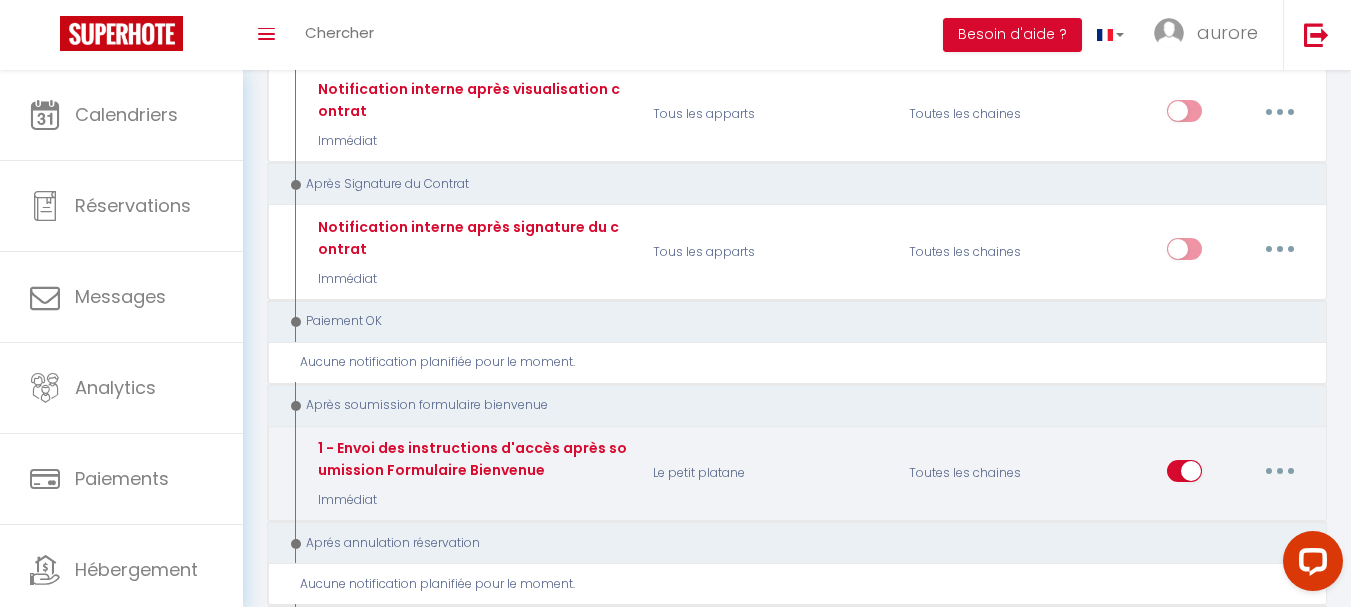 click at bounding box center [1280, 471] 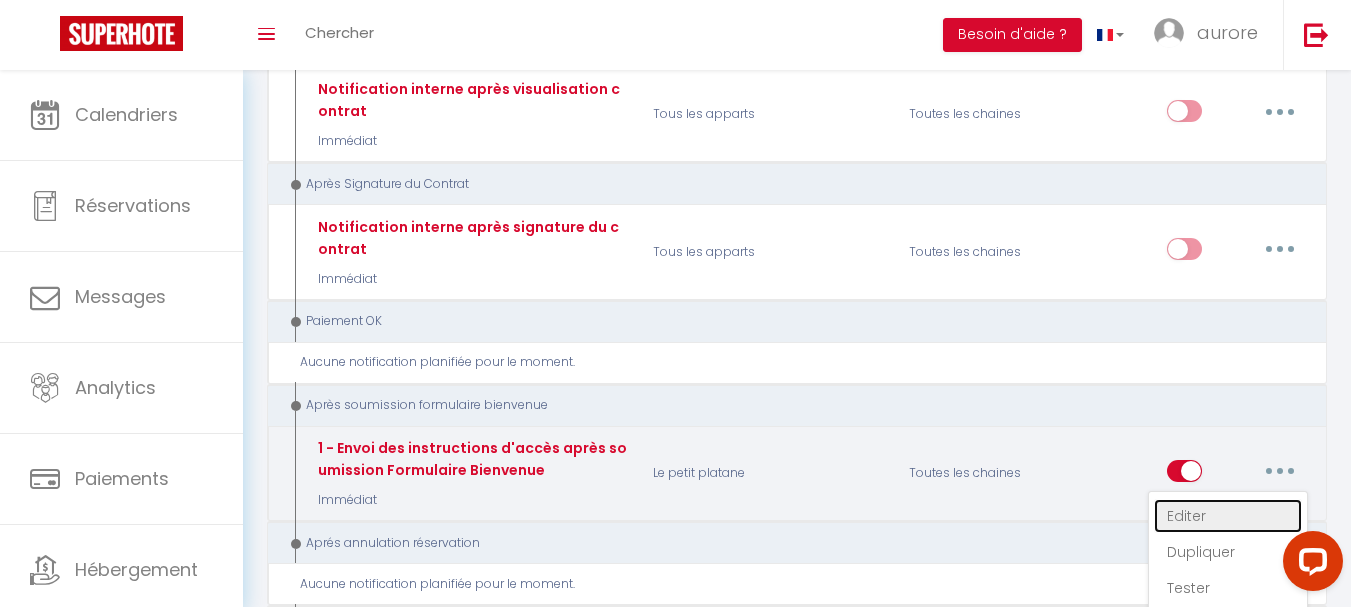 click on "Editer" at bounding box center (1228, 516) 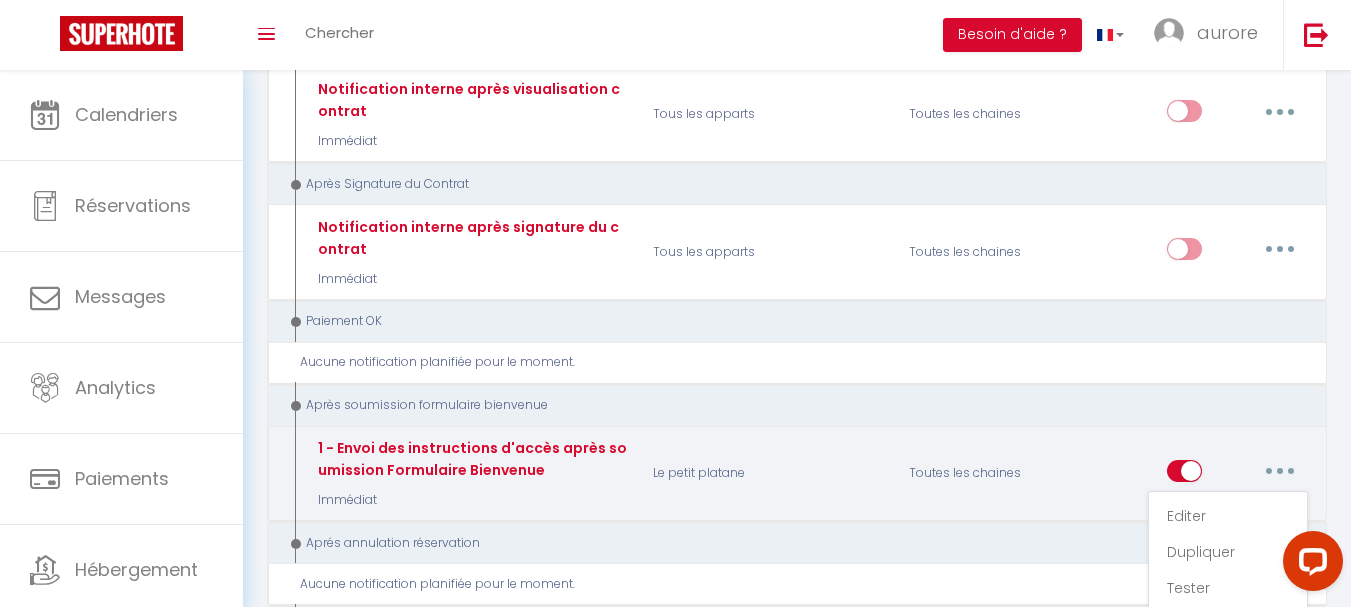 type on "1 - Envoi des instructions d'accès après soumission Formulaire Bienvenue" 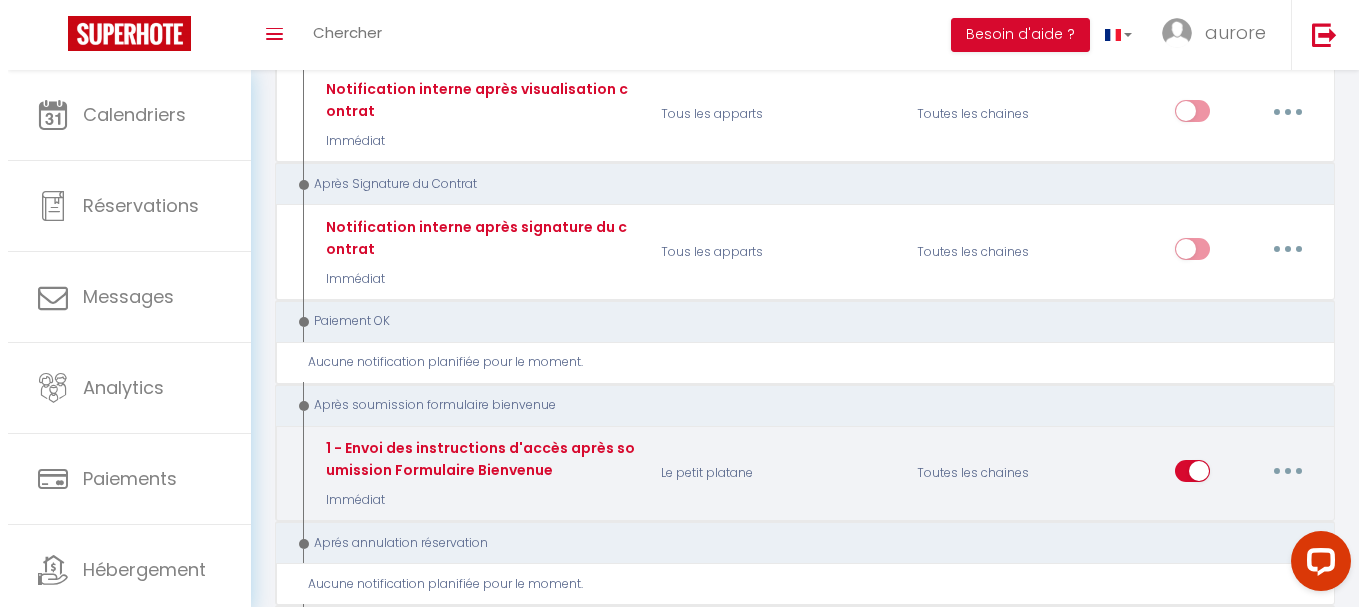 scroll, scrollTop: 2255, scrollLeft: 0, axis: vertical 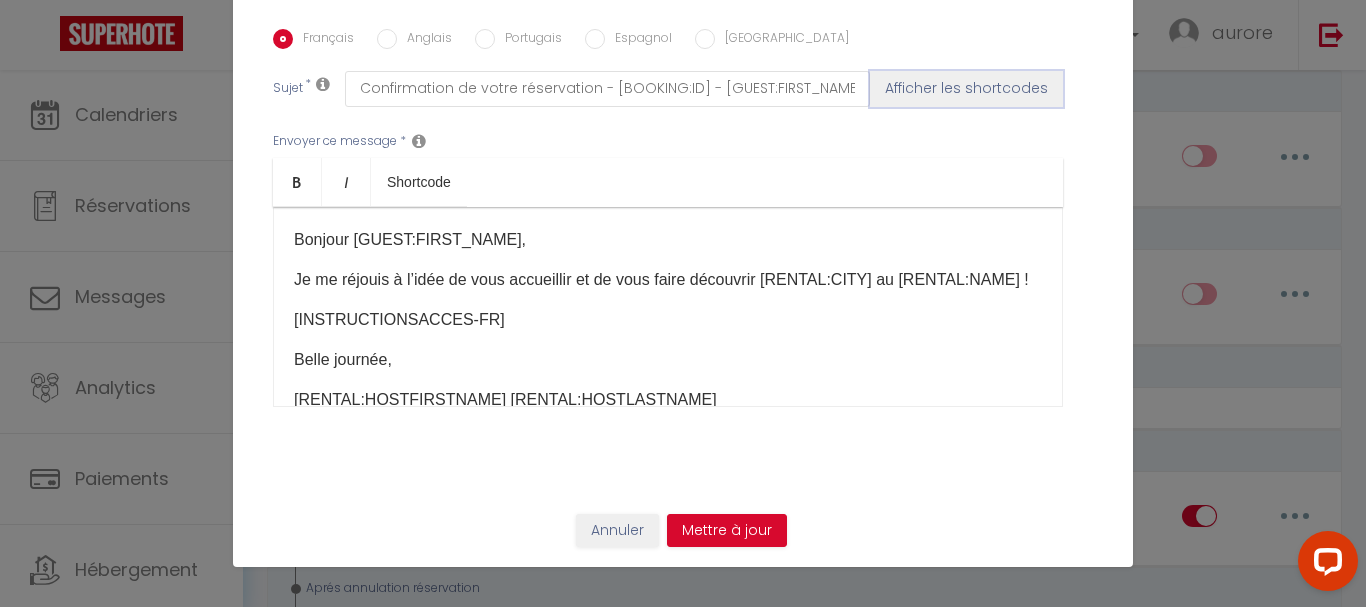 click on "Afficher les shortcodes" at bounding box center [966, 89] 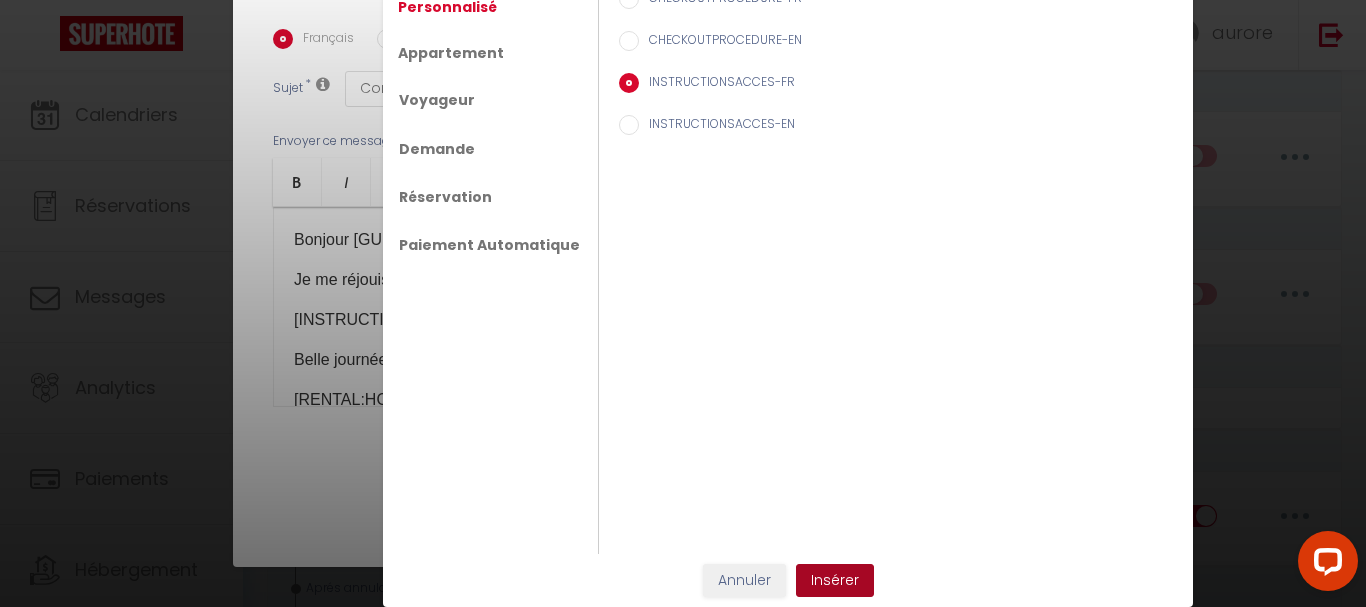 click on "Insérer" at bounding box center [835, 581] 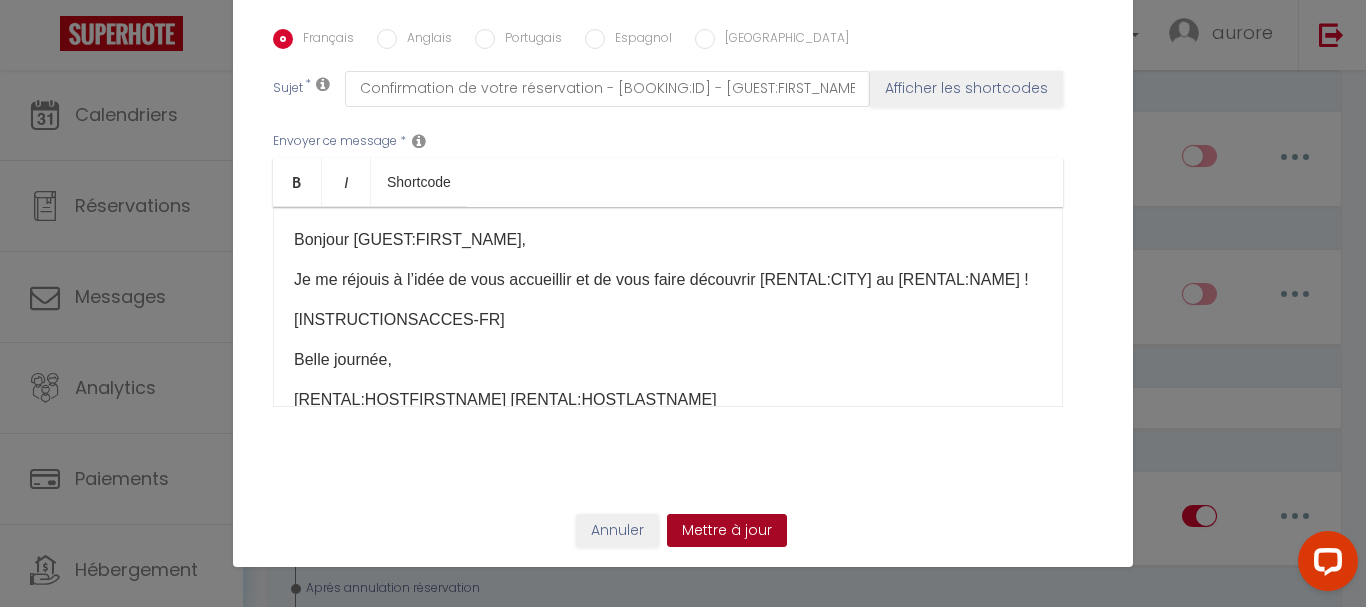 click on "Mettre à jour" at bounding box center (727, 531) 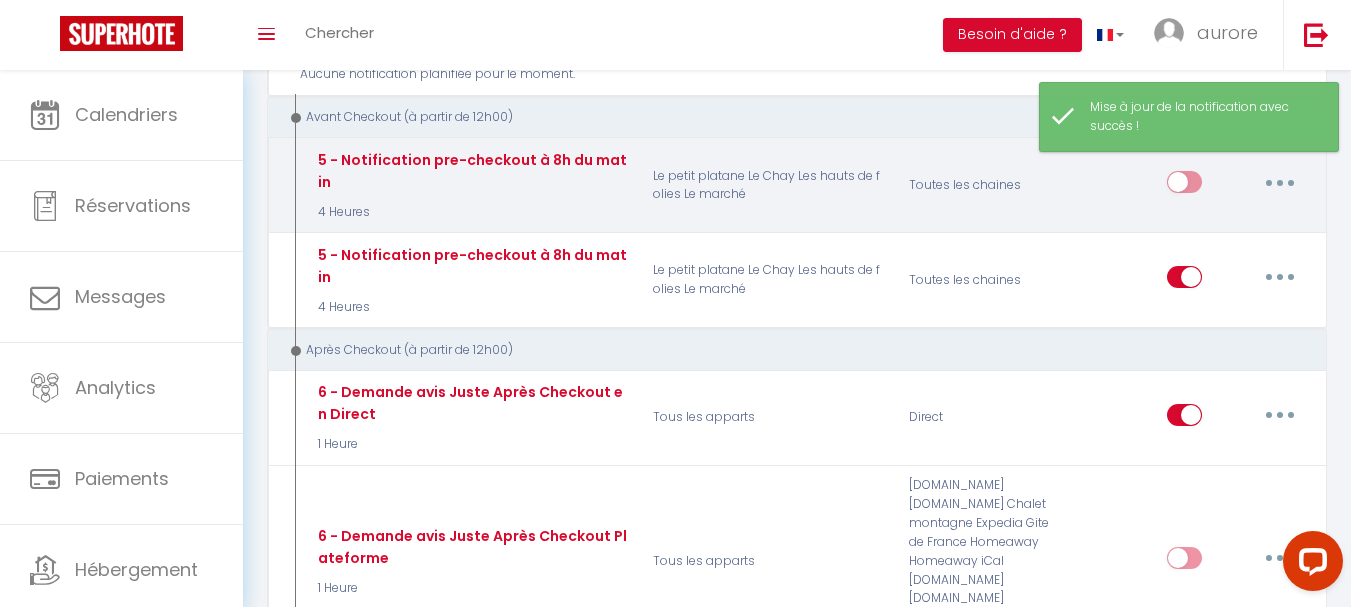 scroll, scrollTop: 0, scrollLeft: 0, axis: both 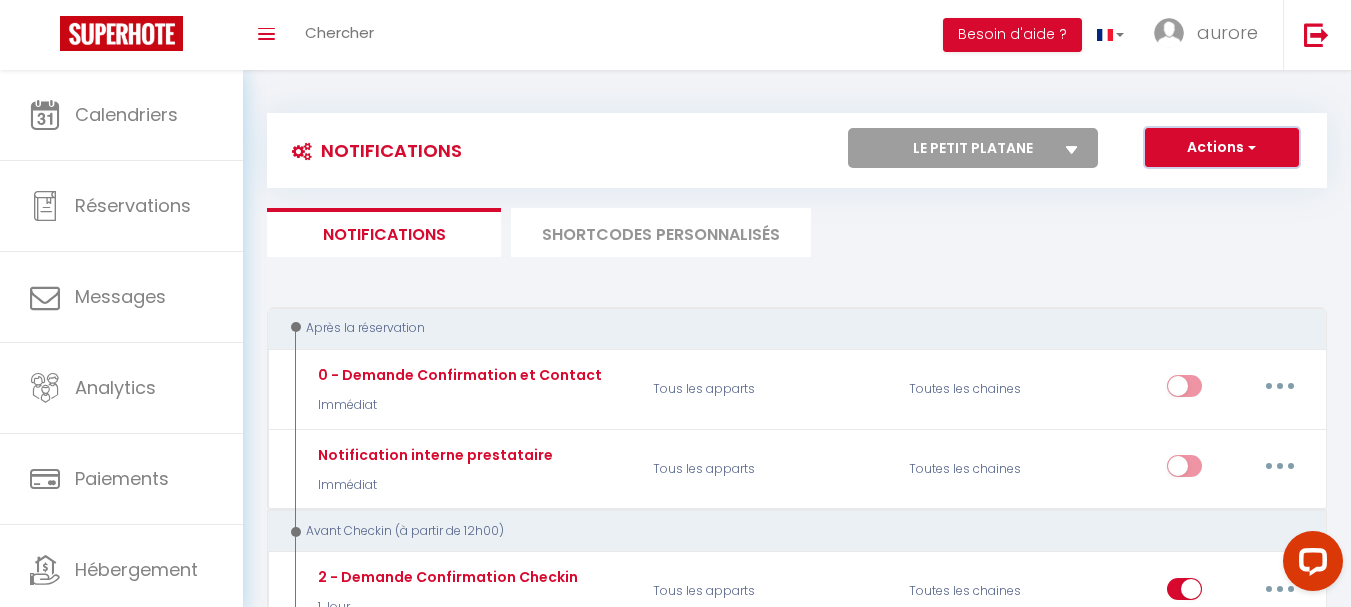 click on "Actions" at bounding box center [1222, 148] 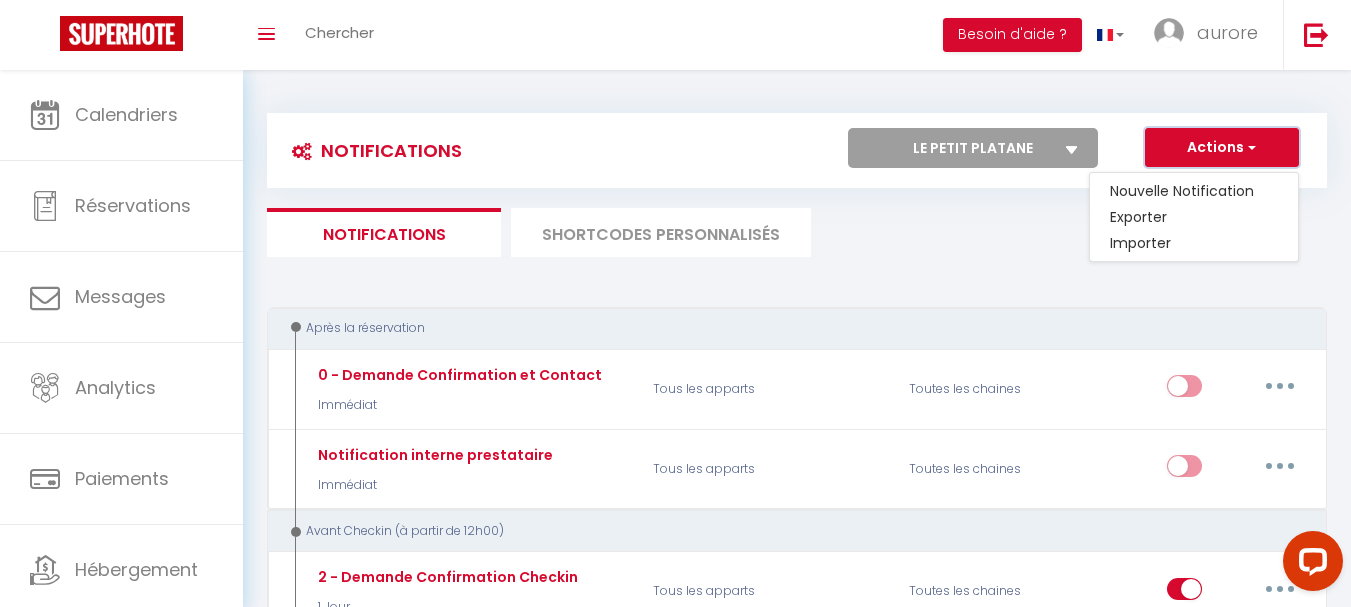 click on "Actions" at bounding box center [1222, 148] 